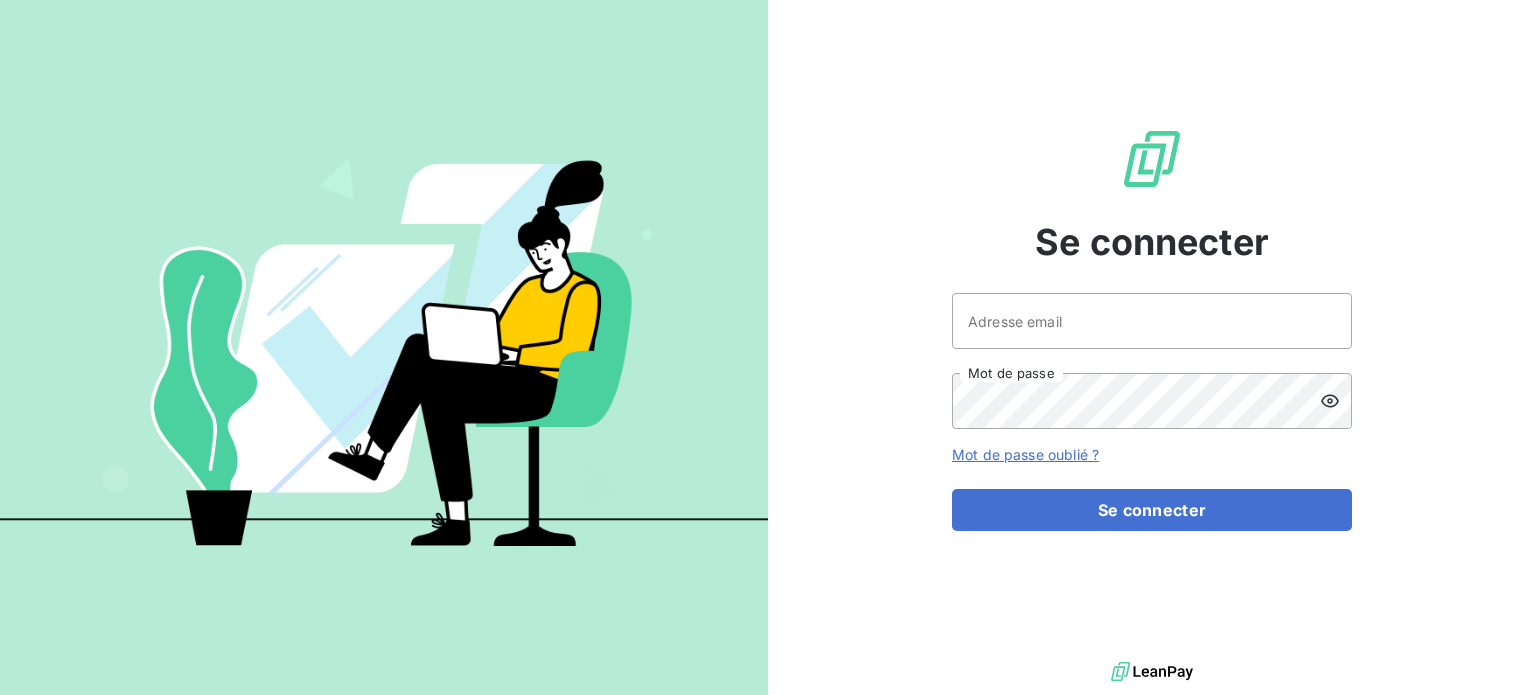 scroll, scrollTop: 0, scrollLeft: 0, axis: both 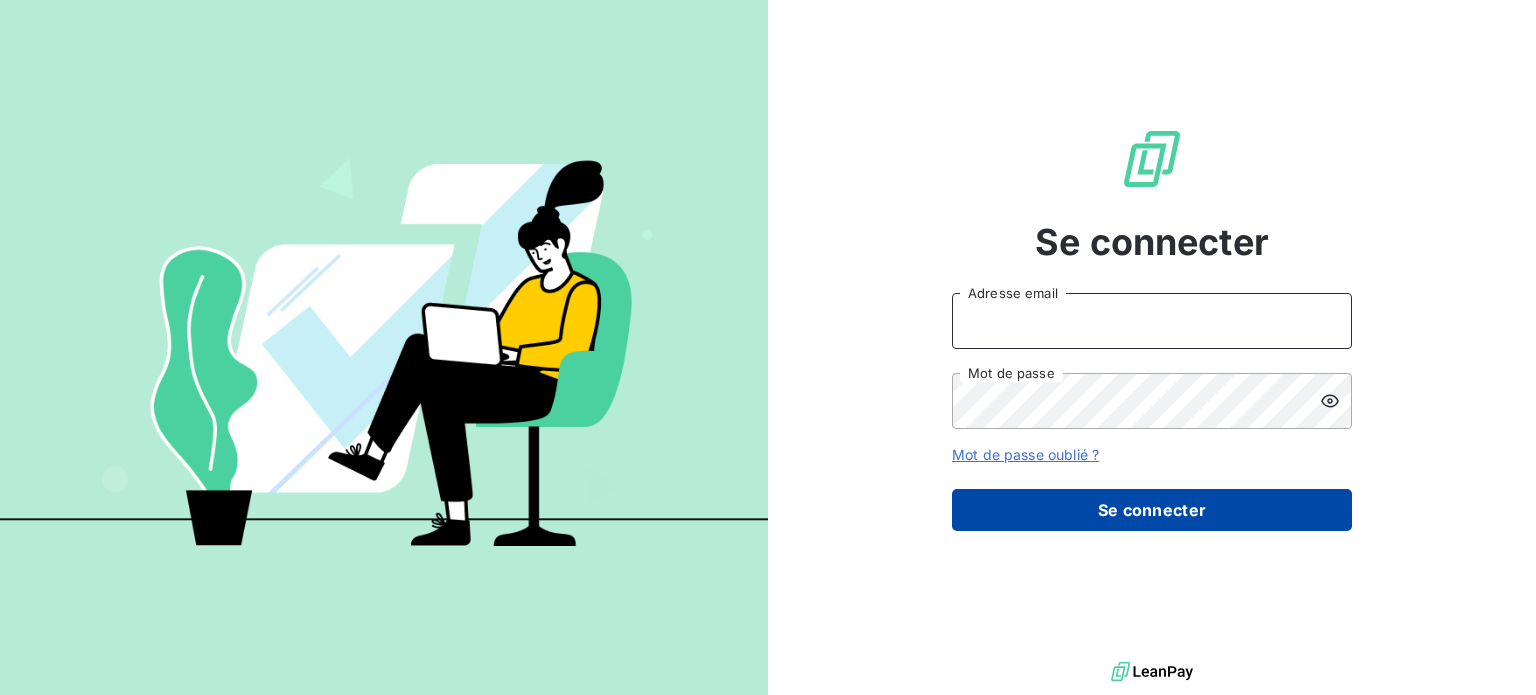 type on "[EMAIL]" 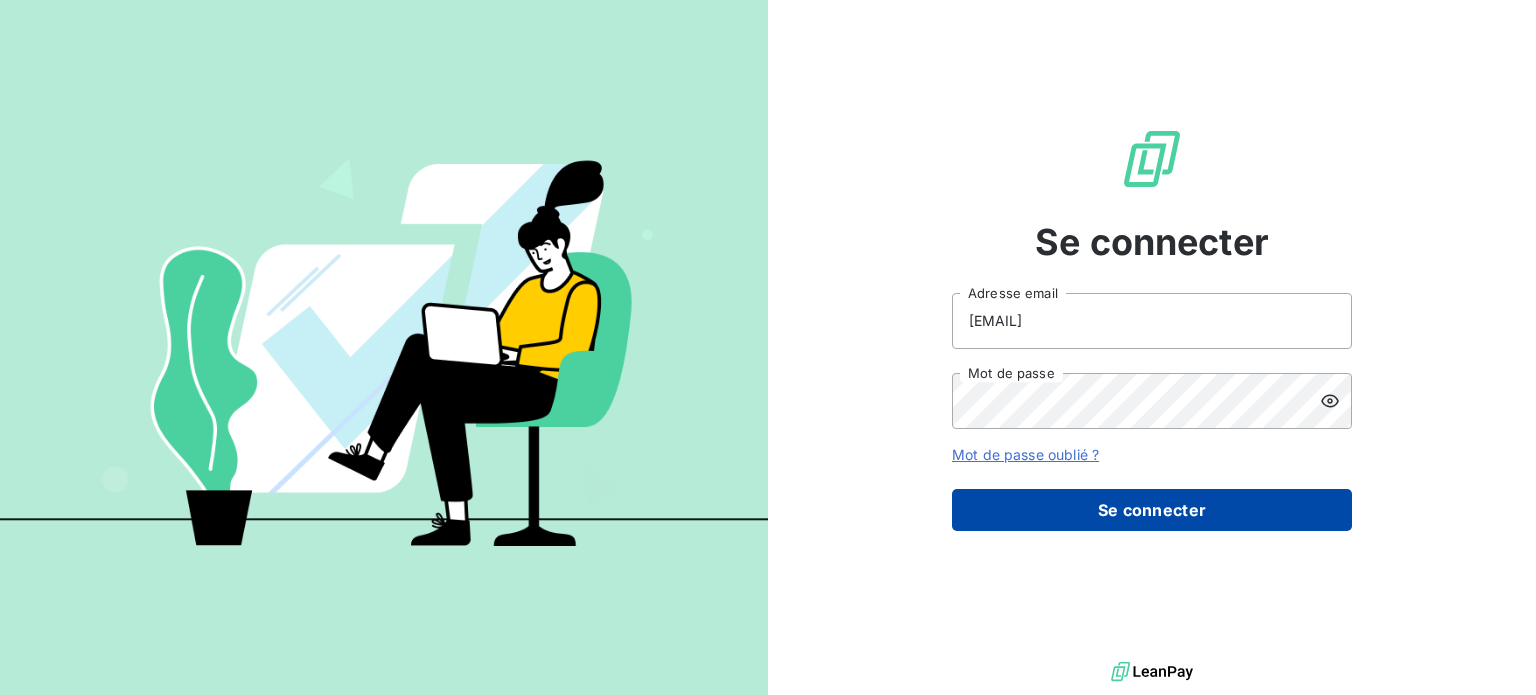 click on "Se connecter" at bounding box center [1152, 510] 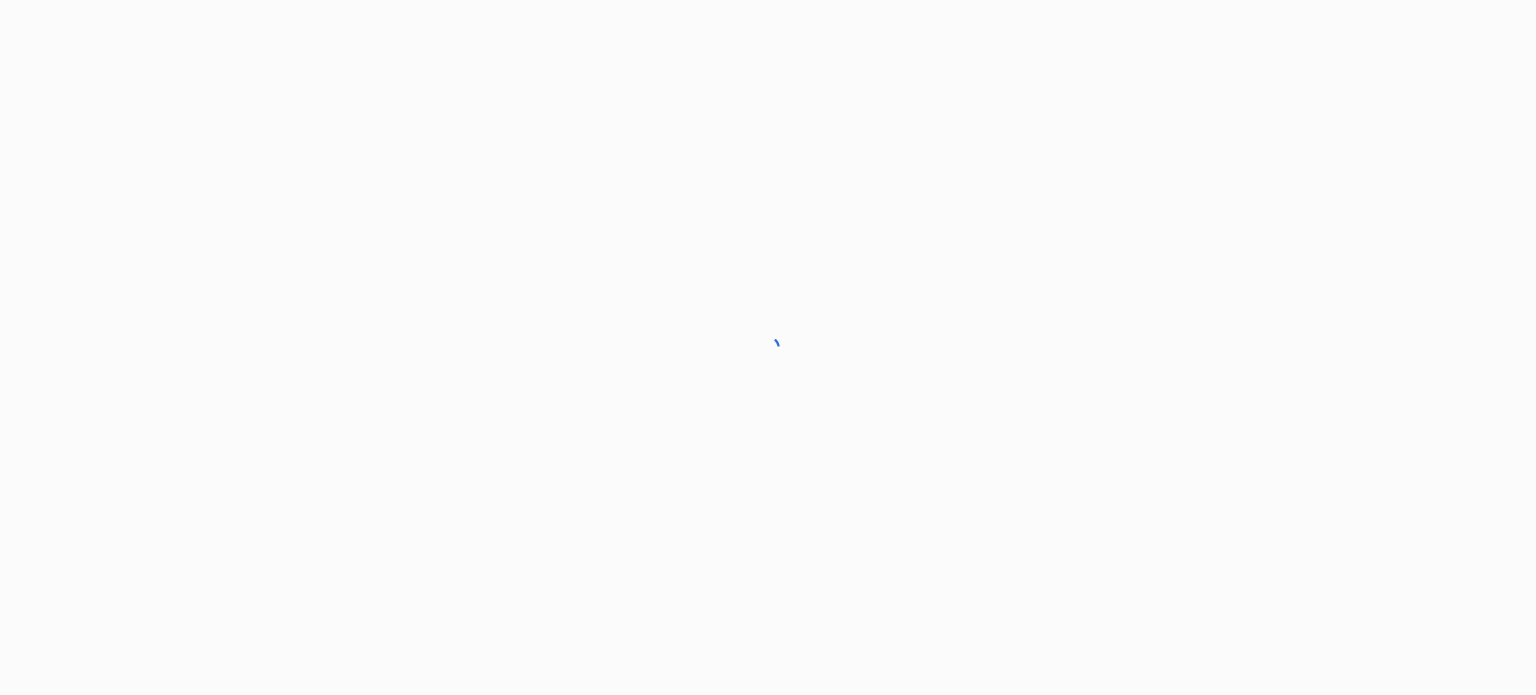 scroll, scrollTop: 0, scrollLeft: 0, axis: both 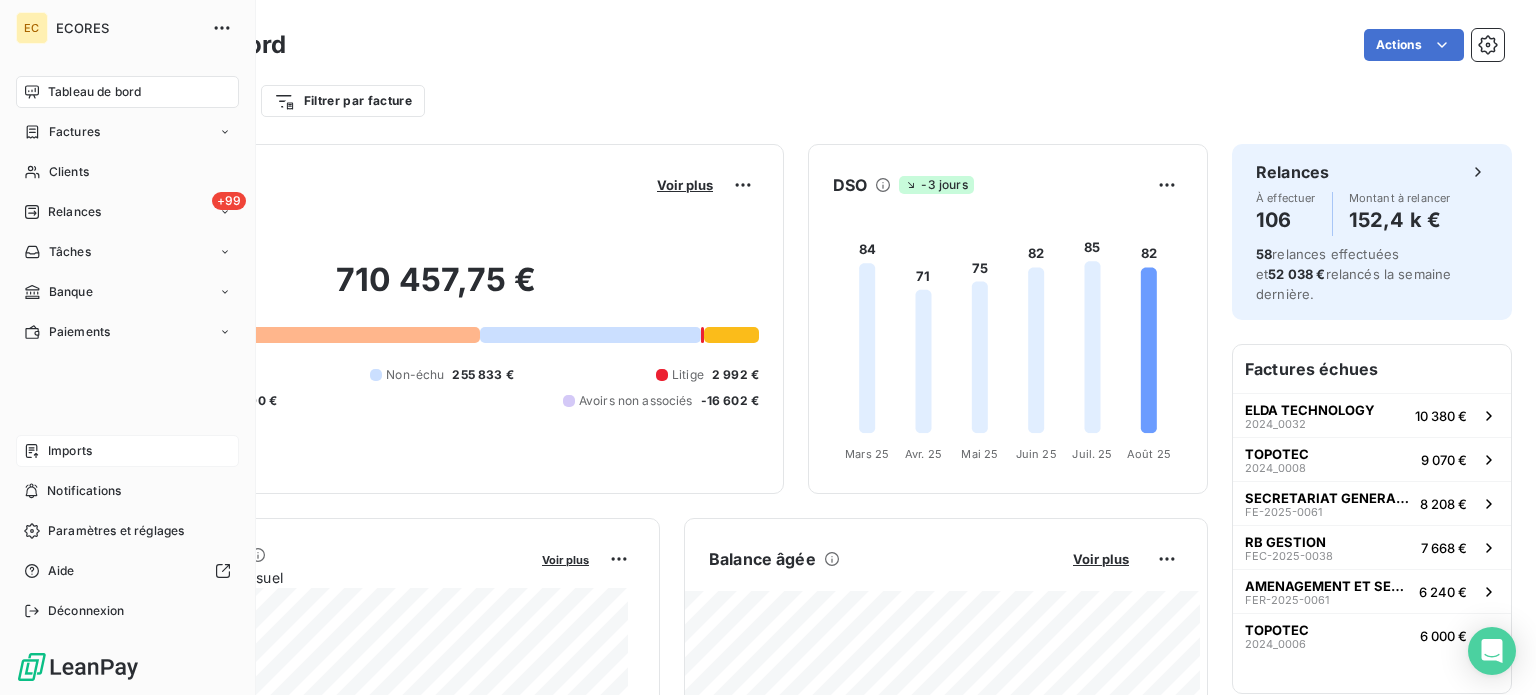 click on "Imports" at bounding box center (70, 451) 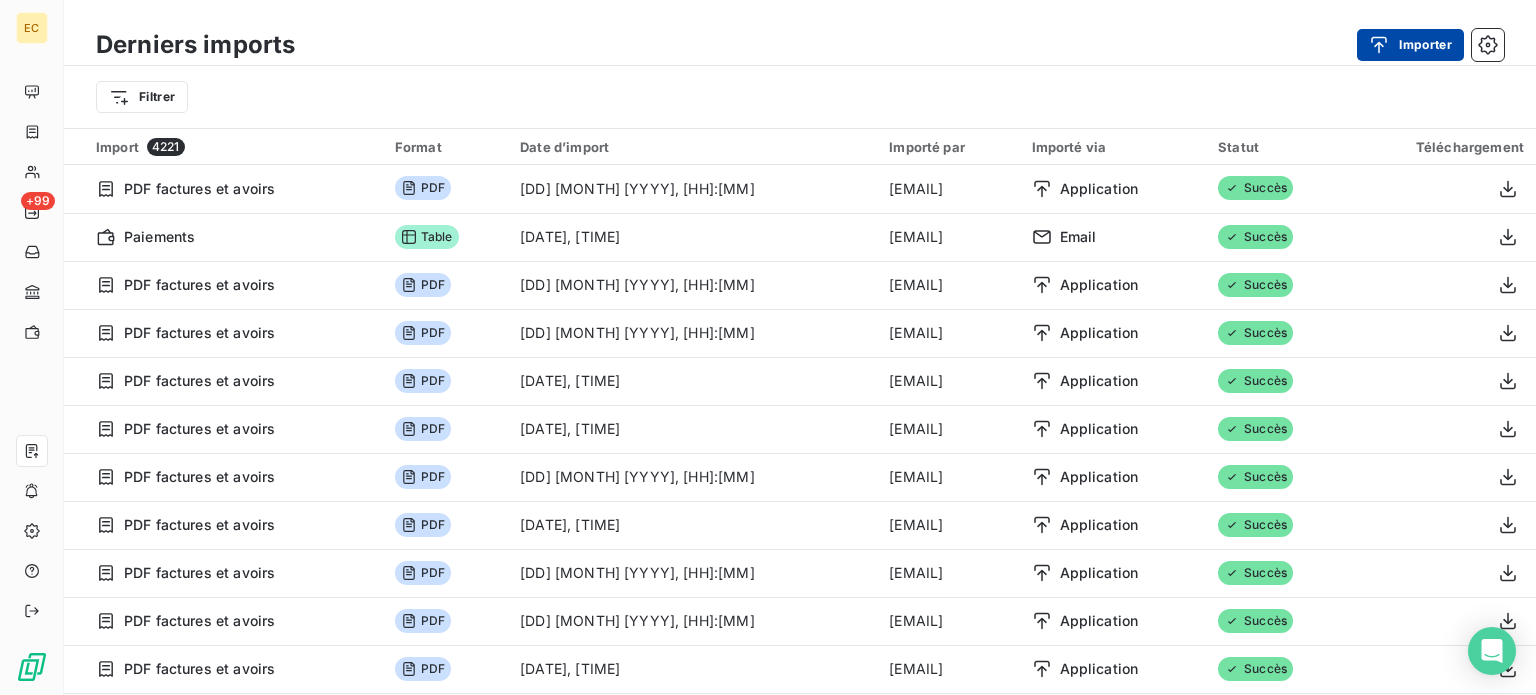 click on "Importer" at bounding box center (1410, 45) 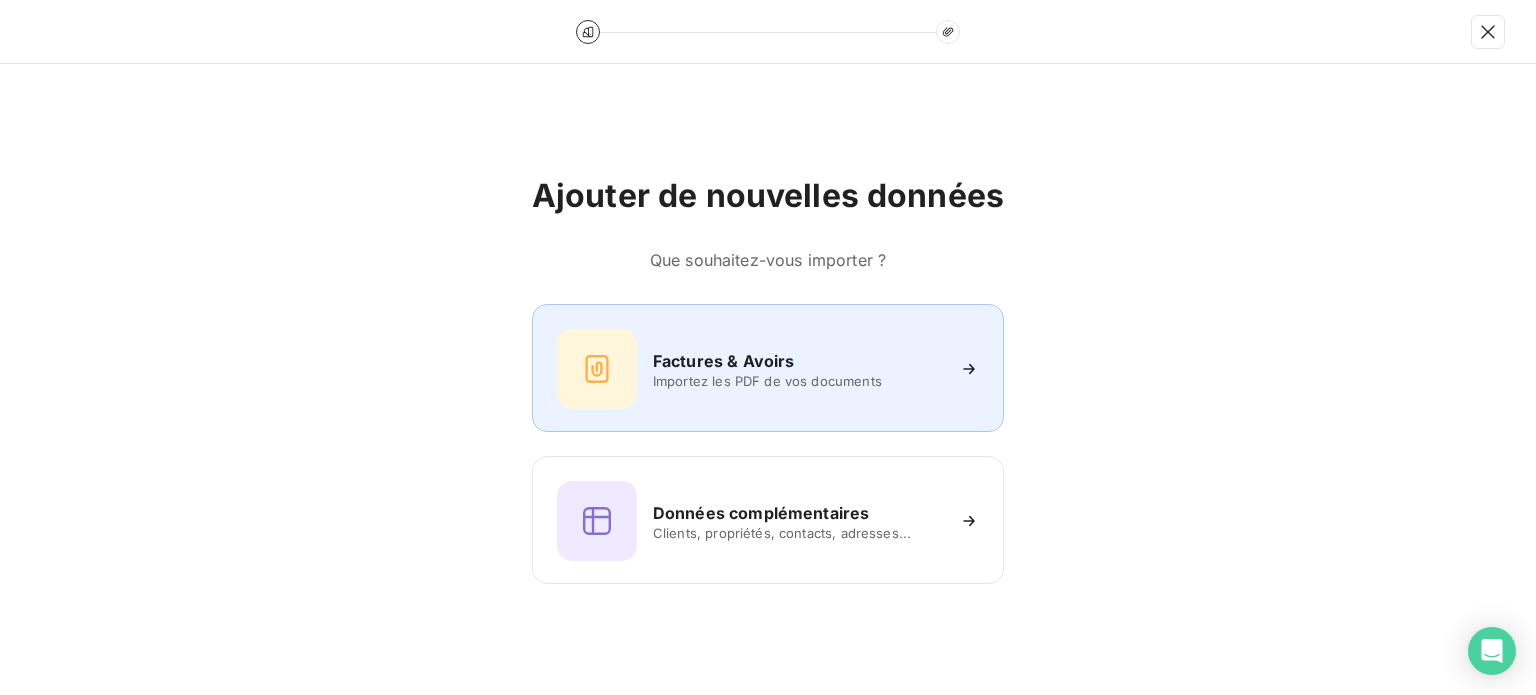 click on "Factures & Avoirs" at bounding box center (724, 361) 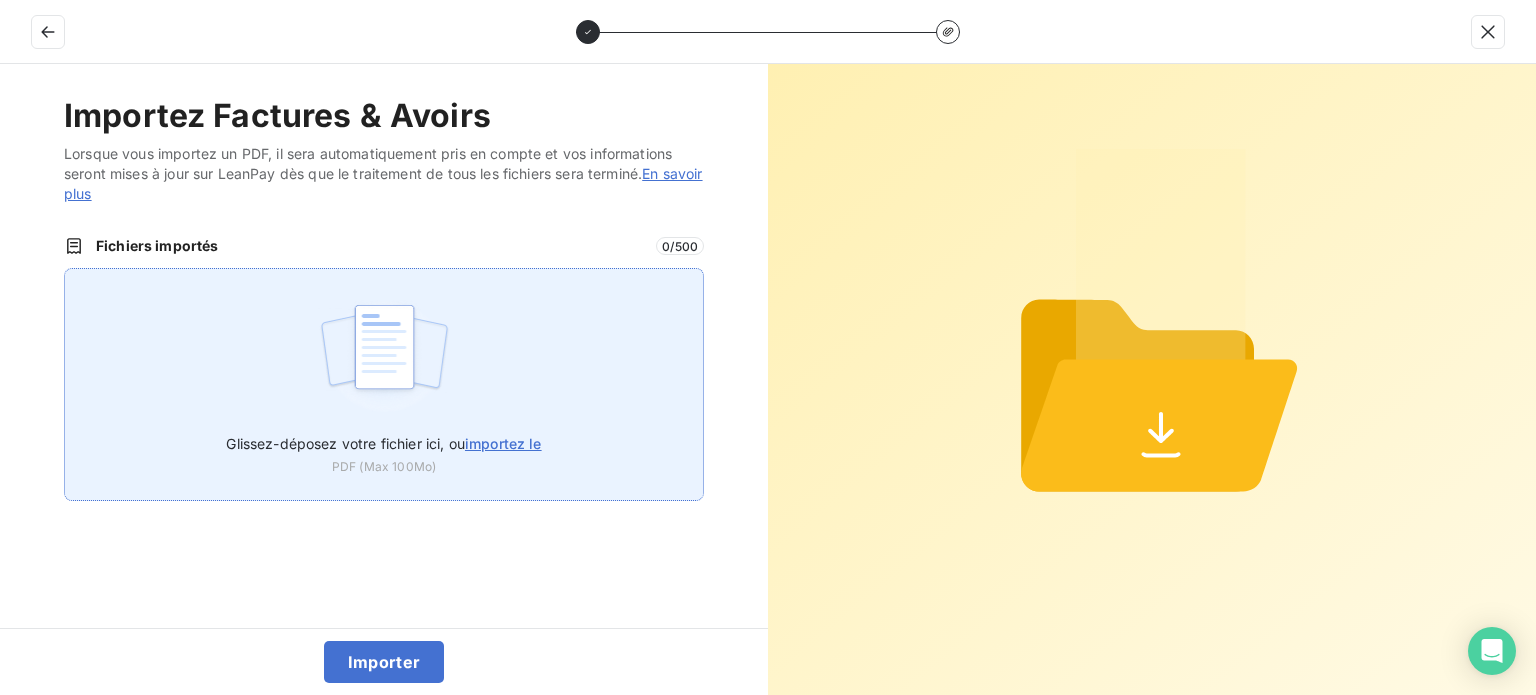click on "importez le" at bounding box center [503, 443] 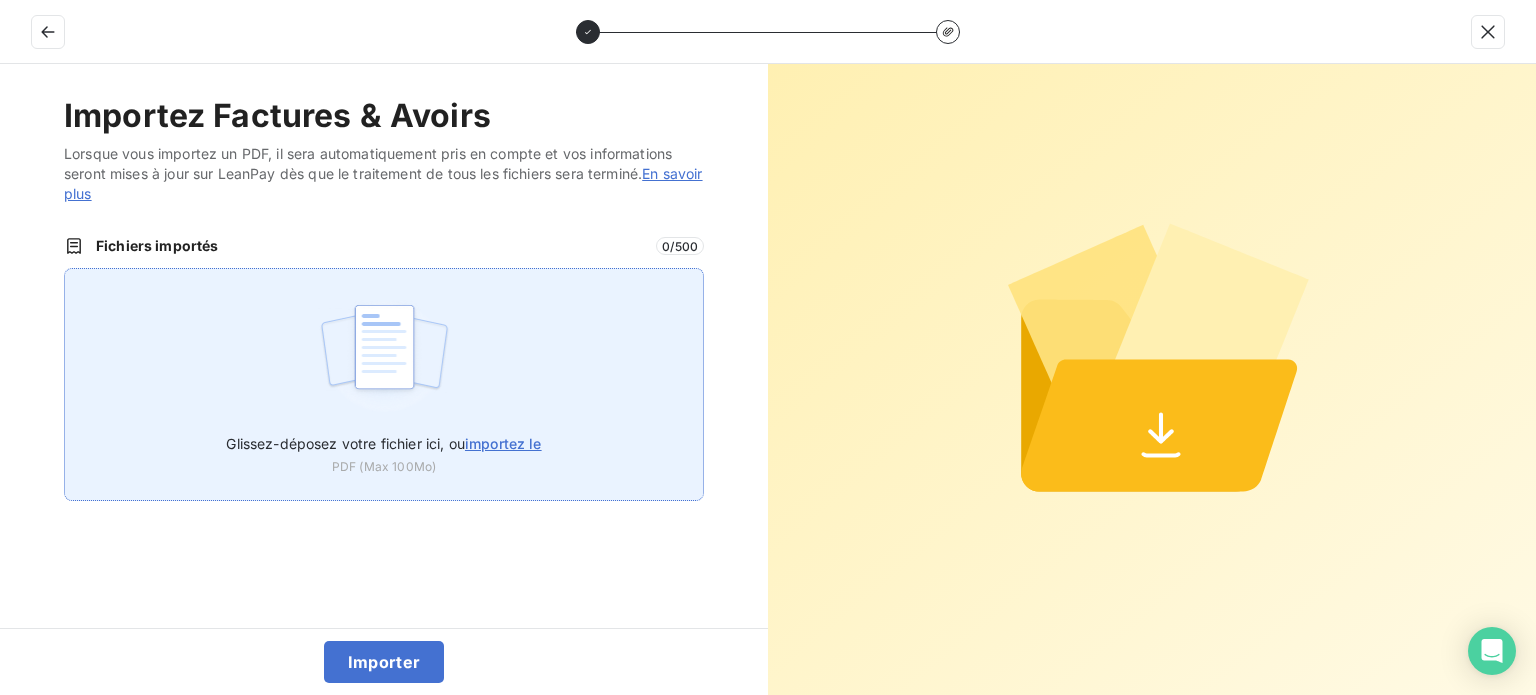 type on "C:\fakepath\[DOCUMENT_NAME].pdf" 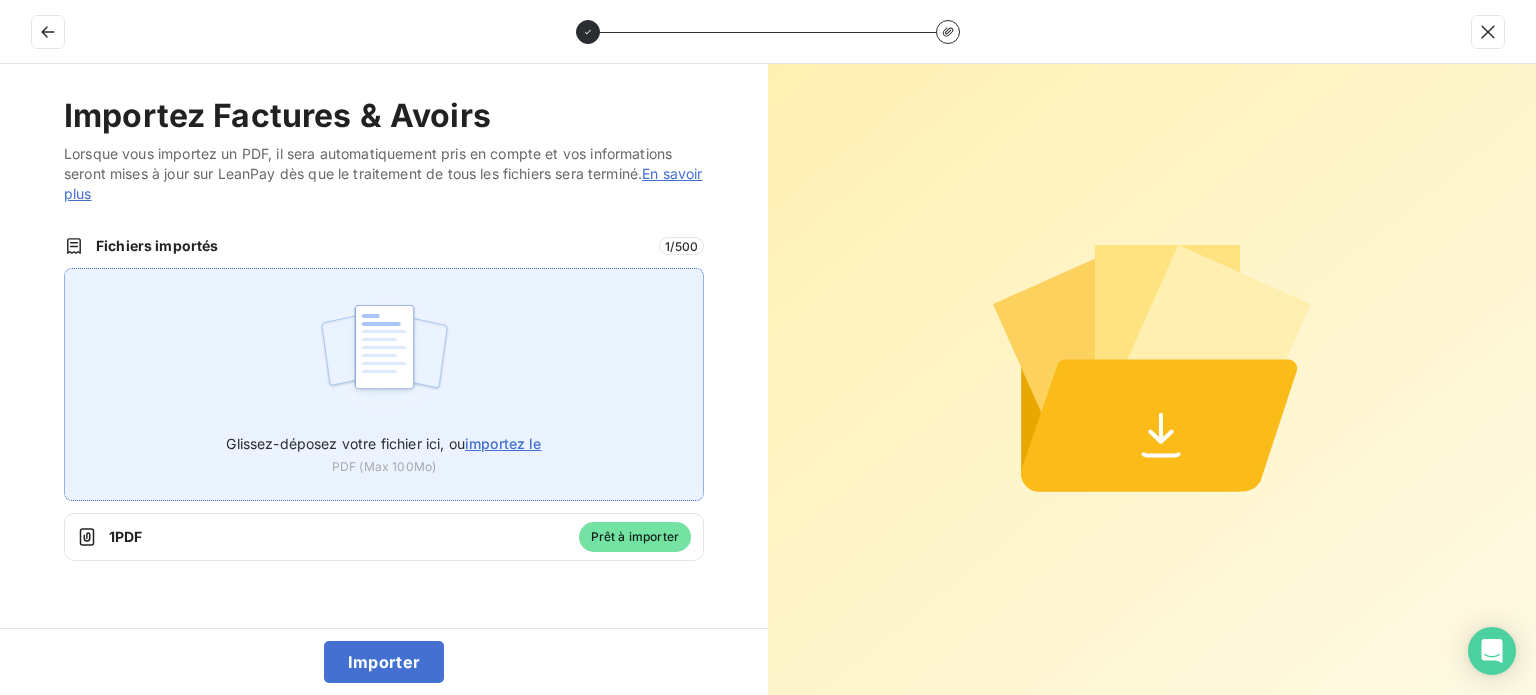 click on "Glissez-déposez votre fichier ici, ou  importez le" at bounding box center [383, 439] 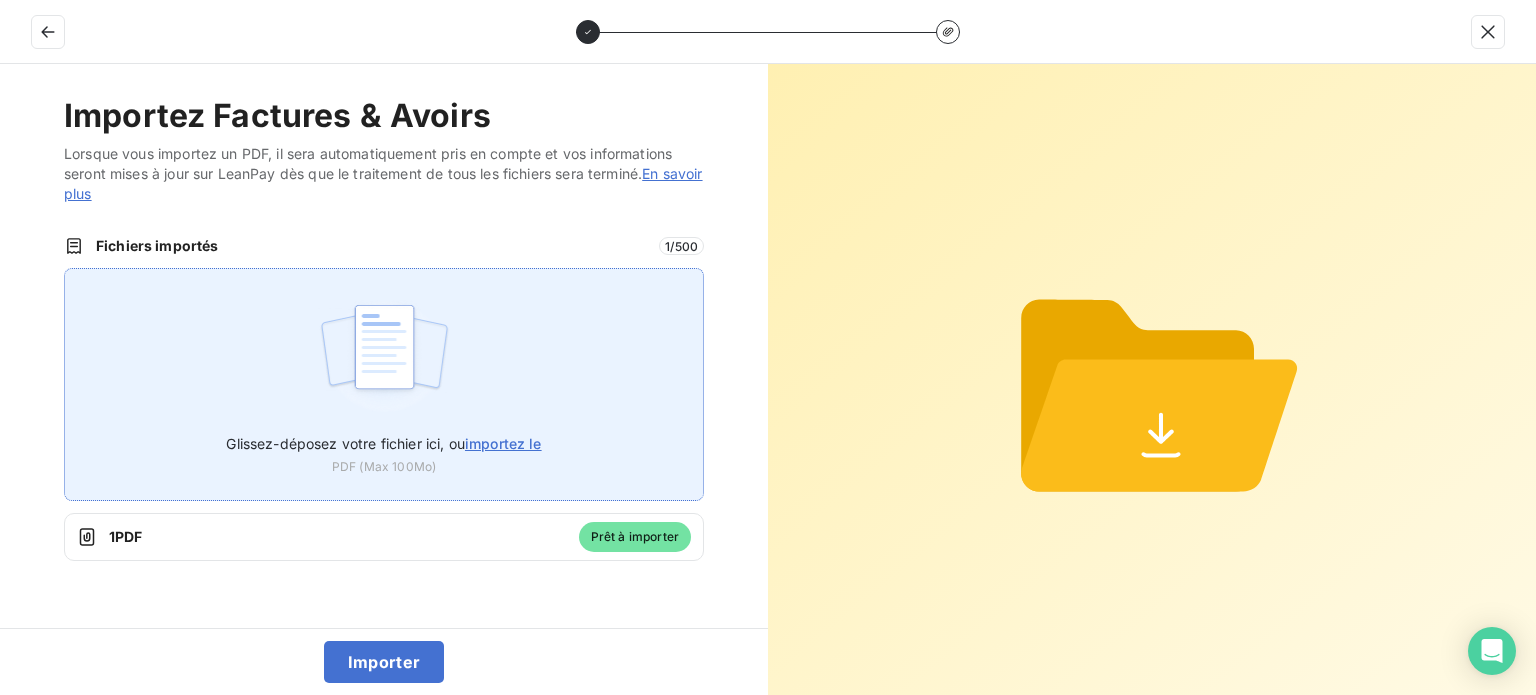 type on "C:\fakepath\[DOCUMENT_NAME].pdf" 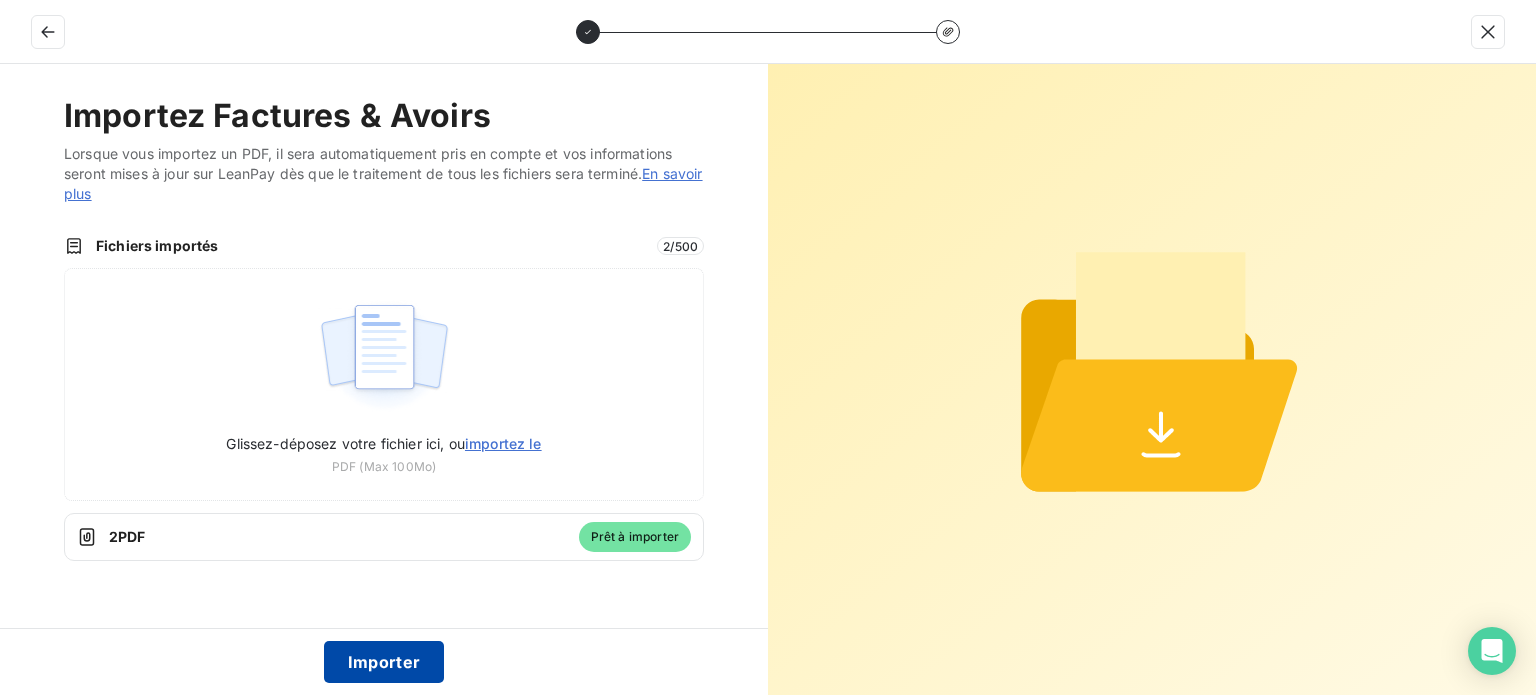 click on "Importer" at bounding box center [384, 662] 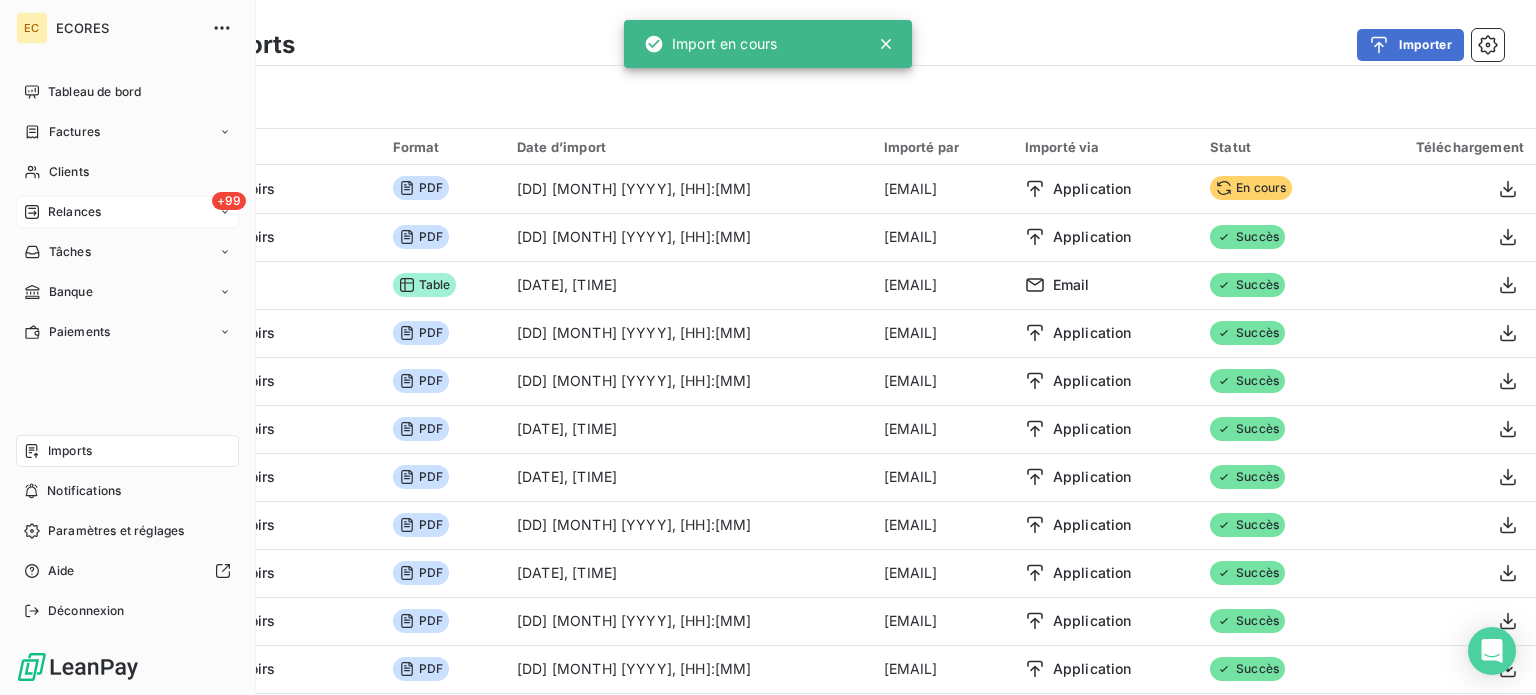 click on "Relances" at bounding box center [74, 212] 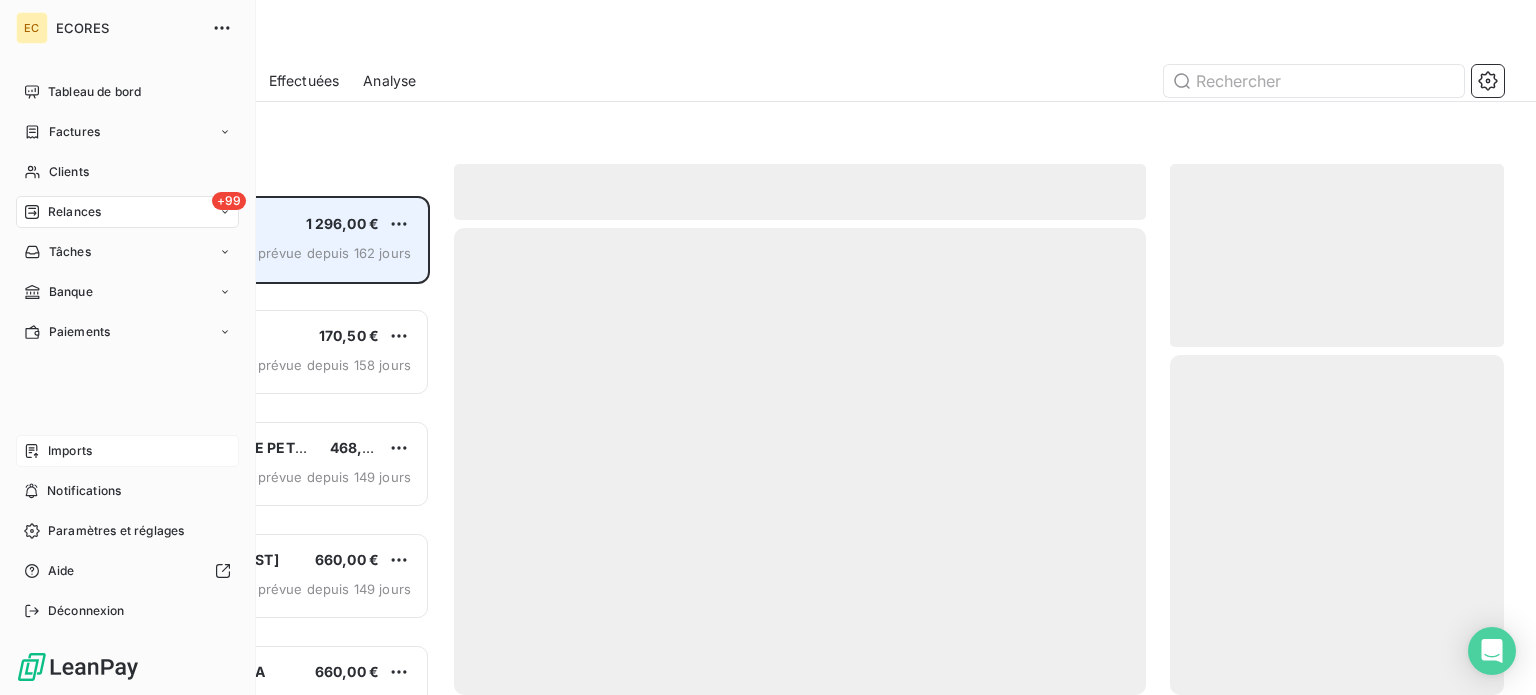 scroll, scrollTop: 16, scrollLeft: 16, axis: both 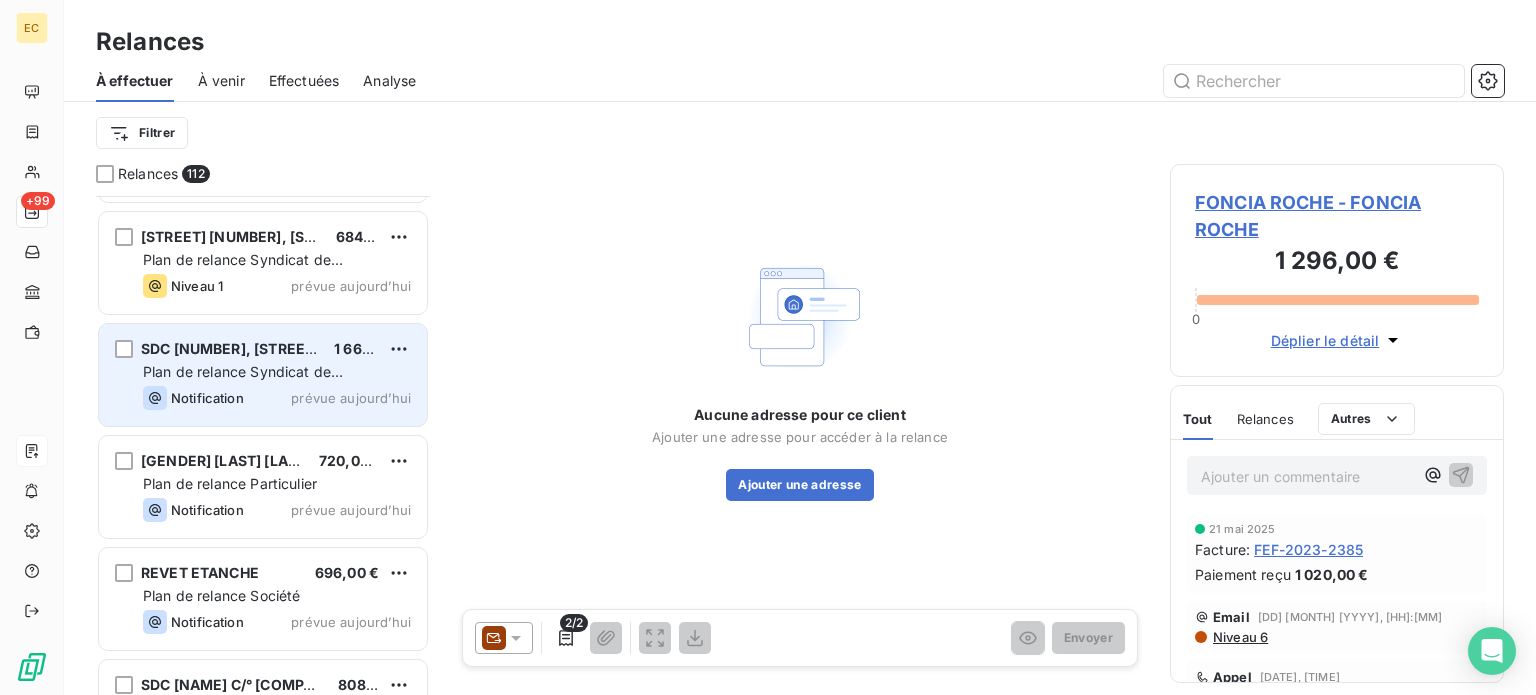 click on "Plan de relance Syndicat de copropriété" at bounding box center [277, 372] 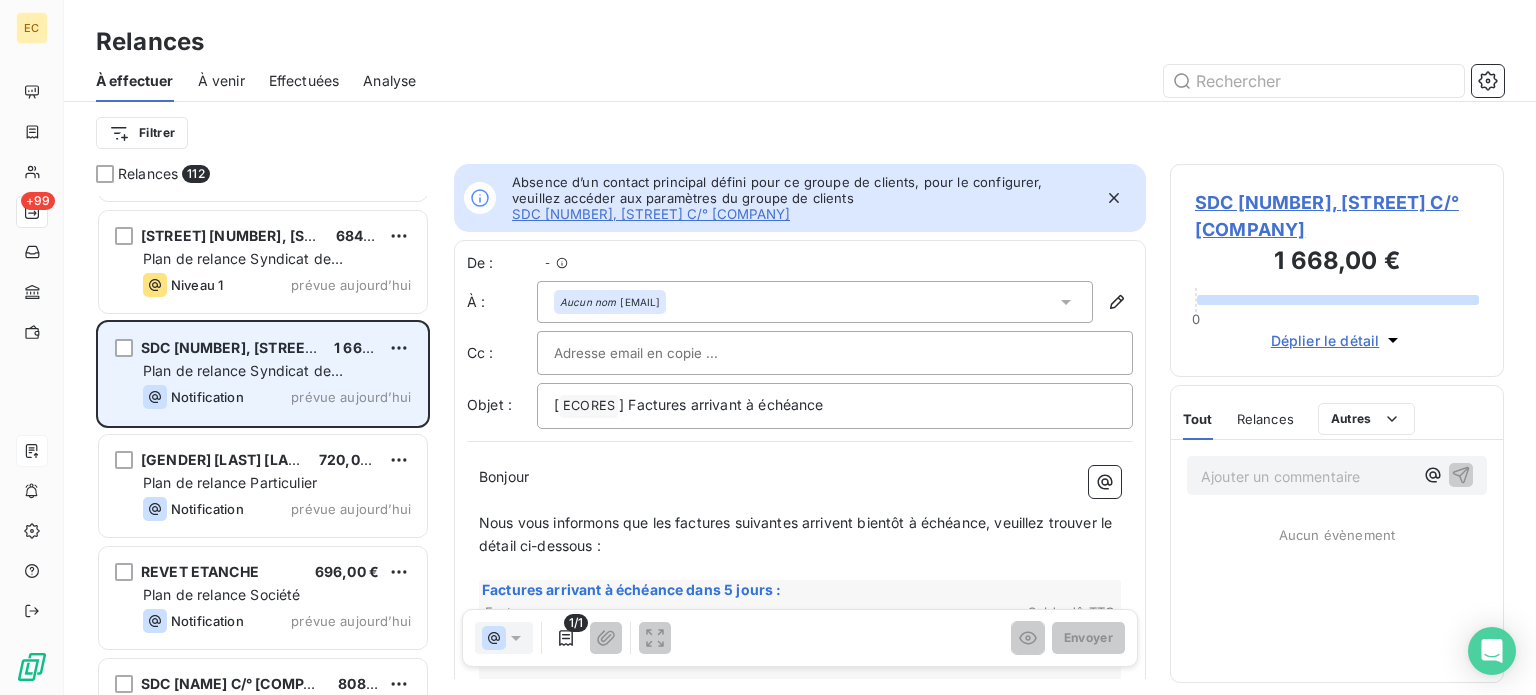 scroll, scrollTop: 484, scrollLeft: 318, axis: both 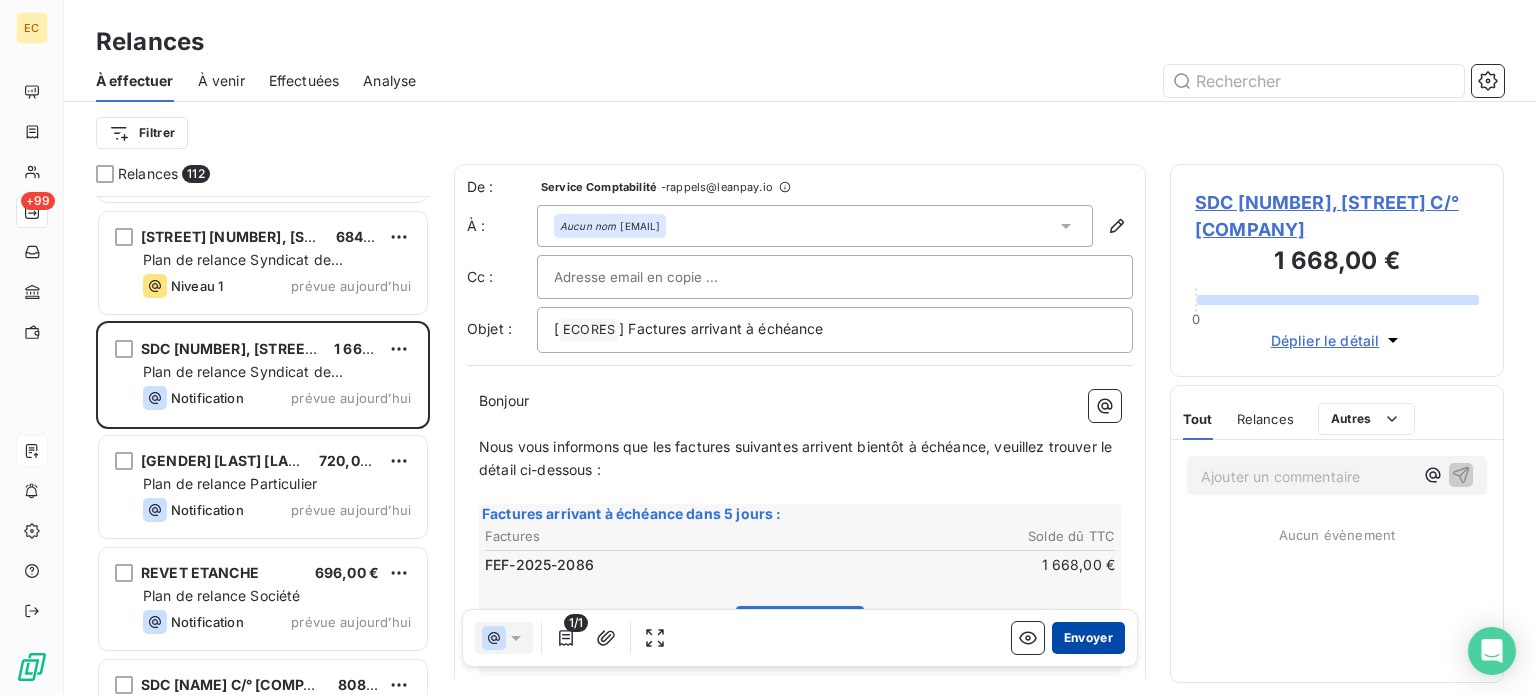 click on "Envoyer" at bounding box center (1088, 638) 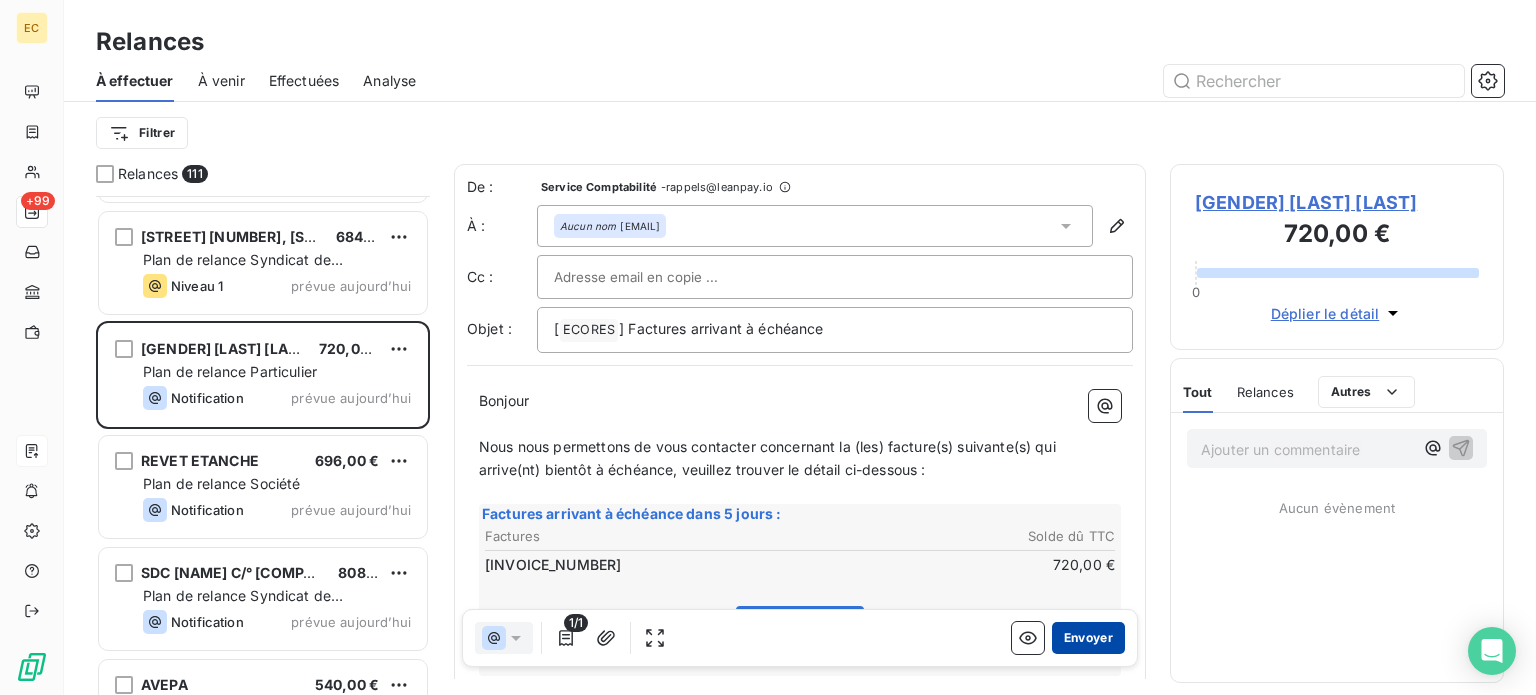 click on "Envoyer" at bounding box center (1088, 638) 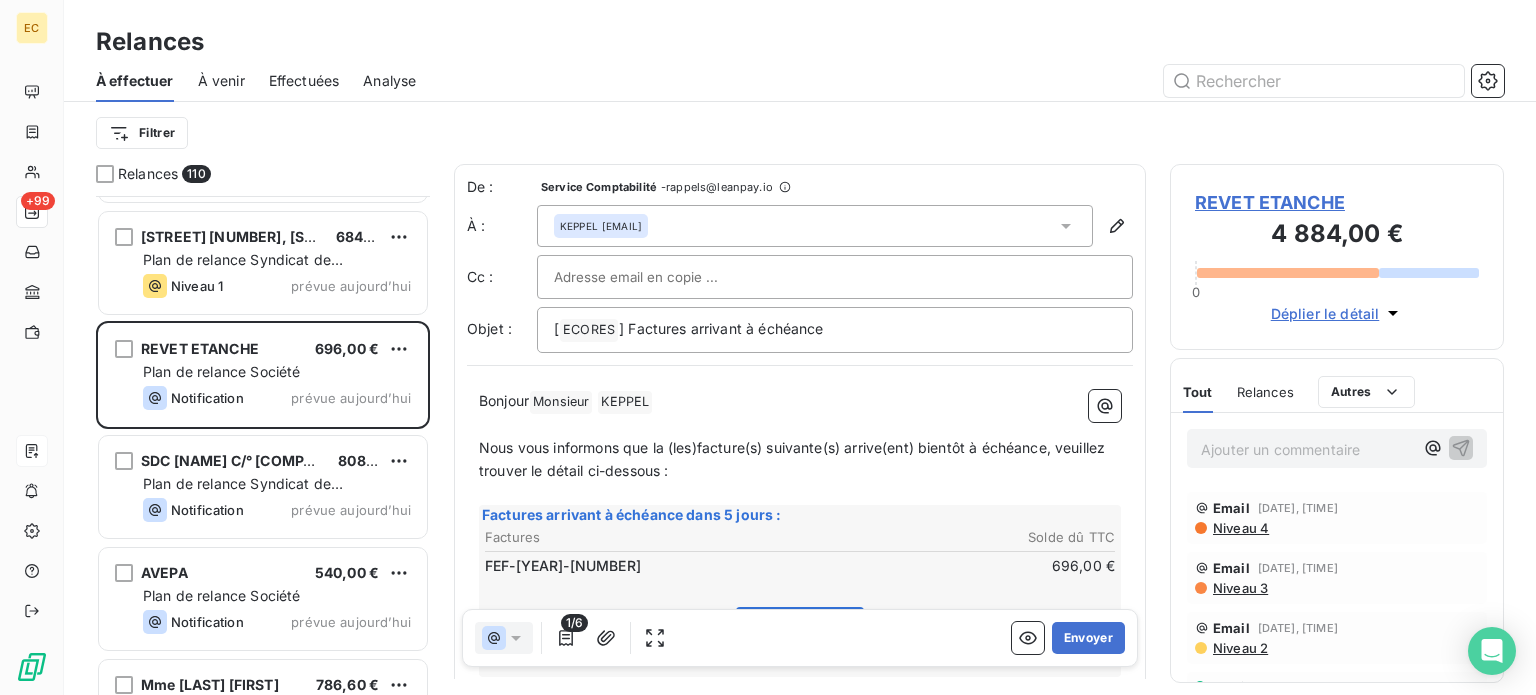 scroll, scrollTop: 200, scrollLeft: 0, axis: vertical 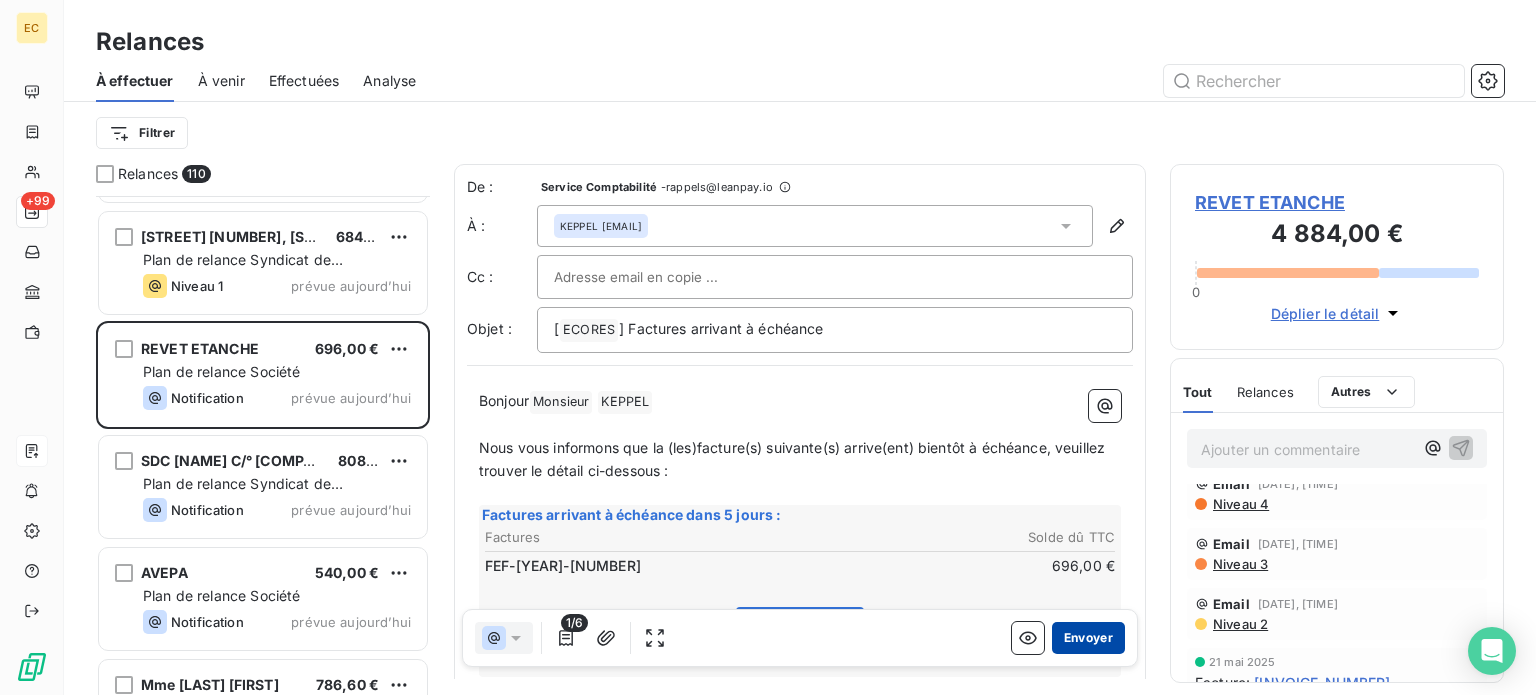 click on "Envoyer" at bounding box center [1088, 638] 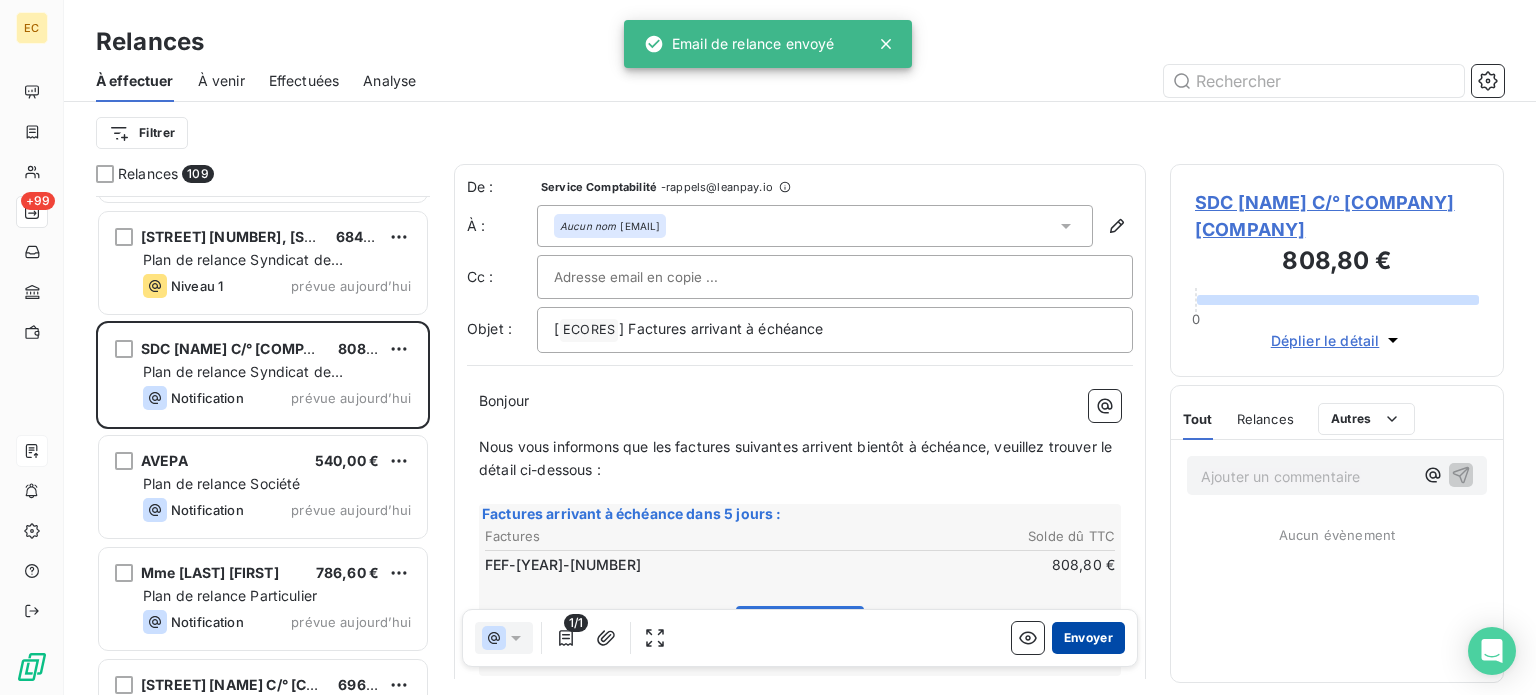click on "Envoyer" at bounding box center (1088, 638) 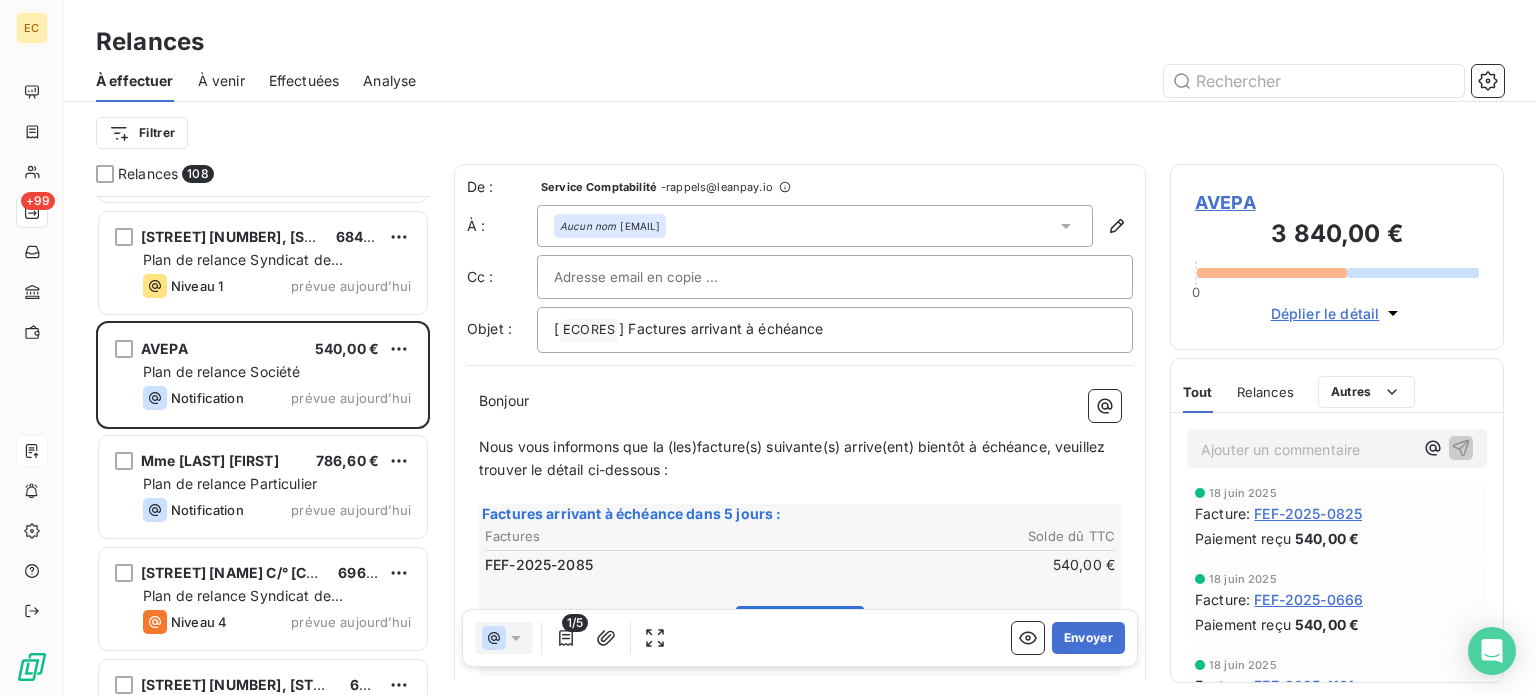 scroll, scrollTop: 200, scrollLeft: 0, axis: vertical 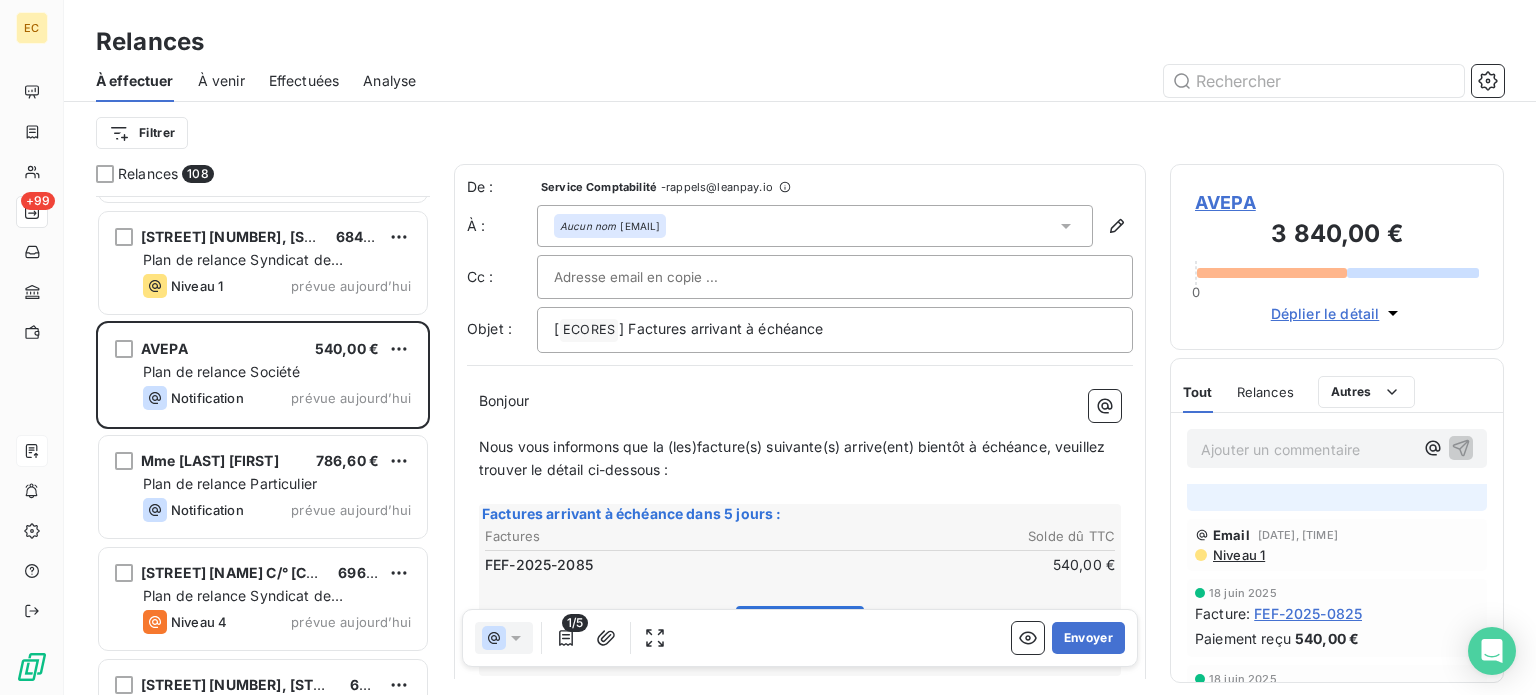 click on "AVEPA" at bounding box center (1337, 202) 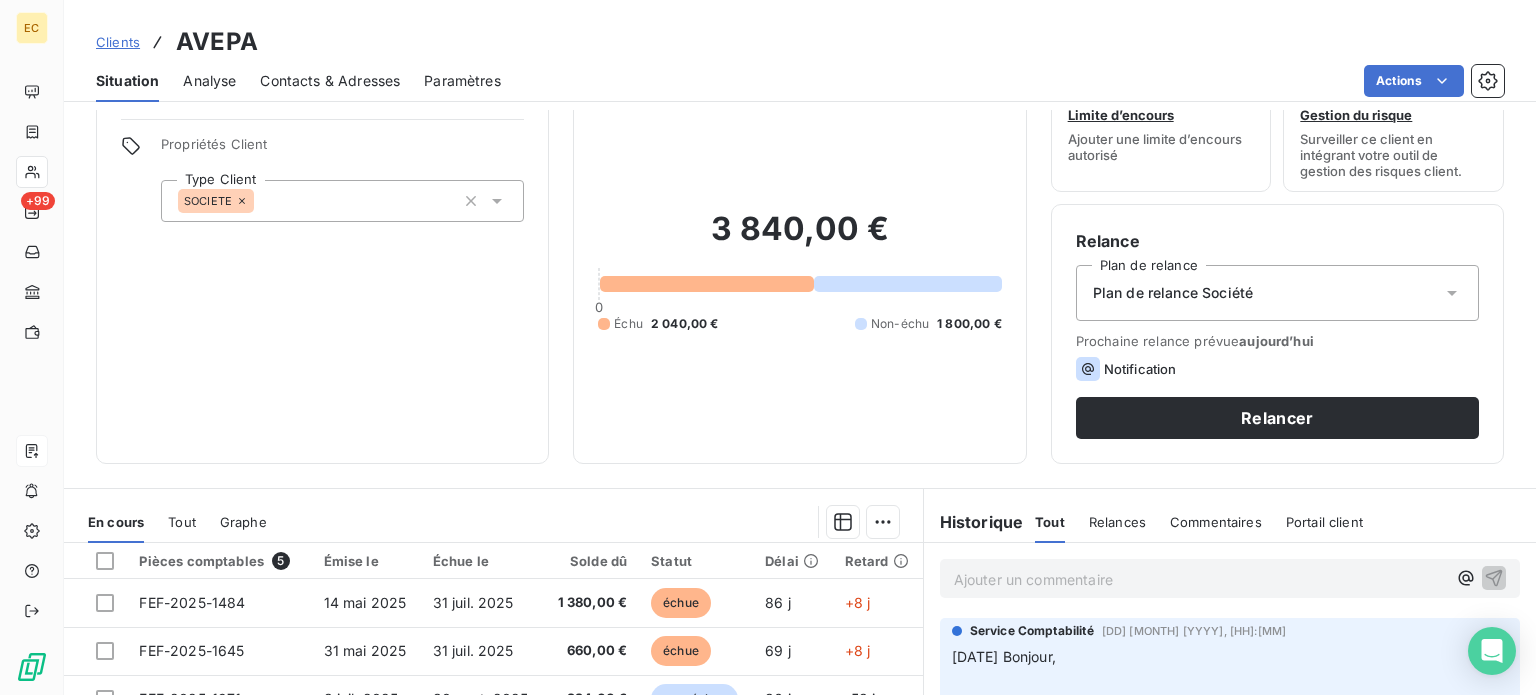 scroll, scrollTop: 200, scrollLeft: 0, axis: vertical 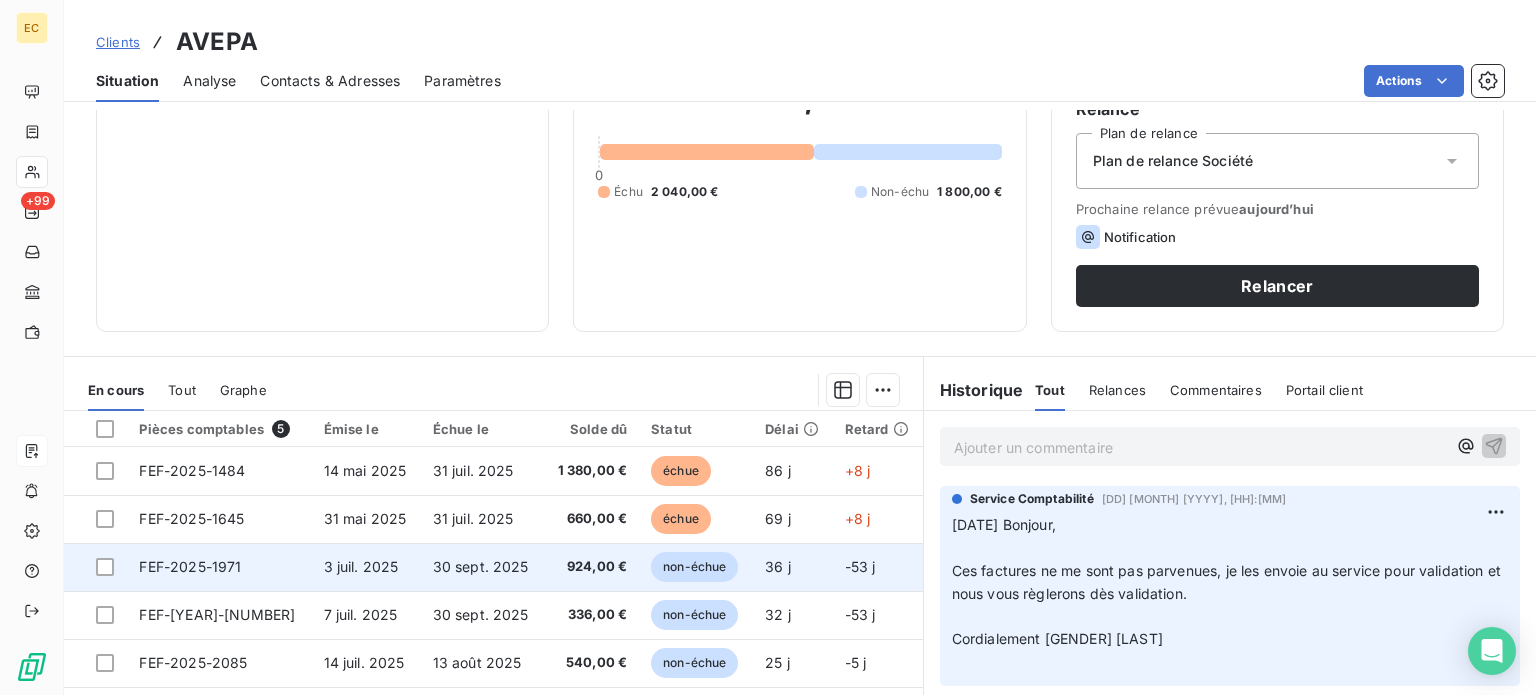 click on "FEF-2025-1971" at bounding box center [219, 567] 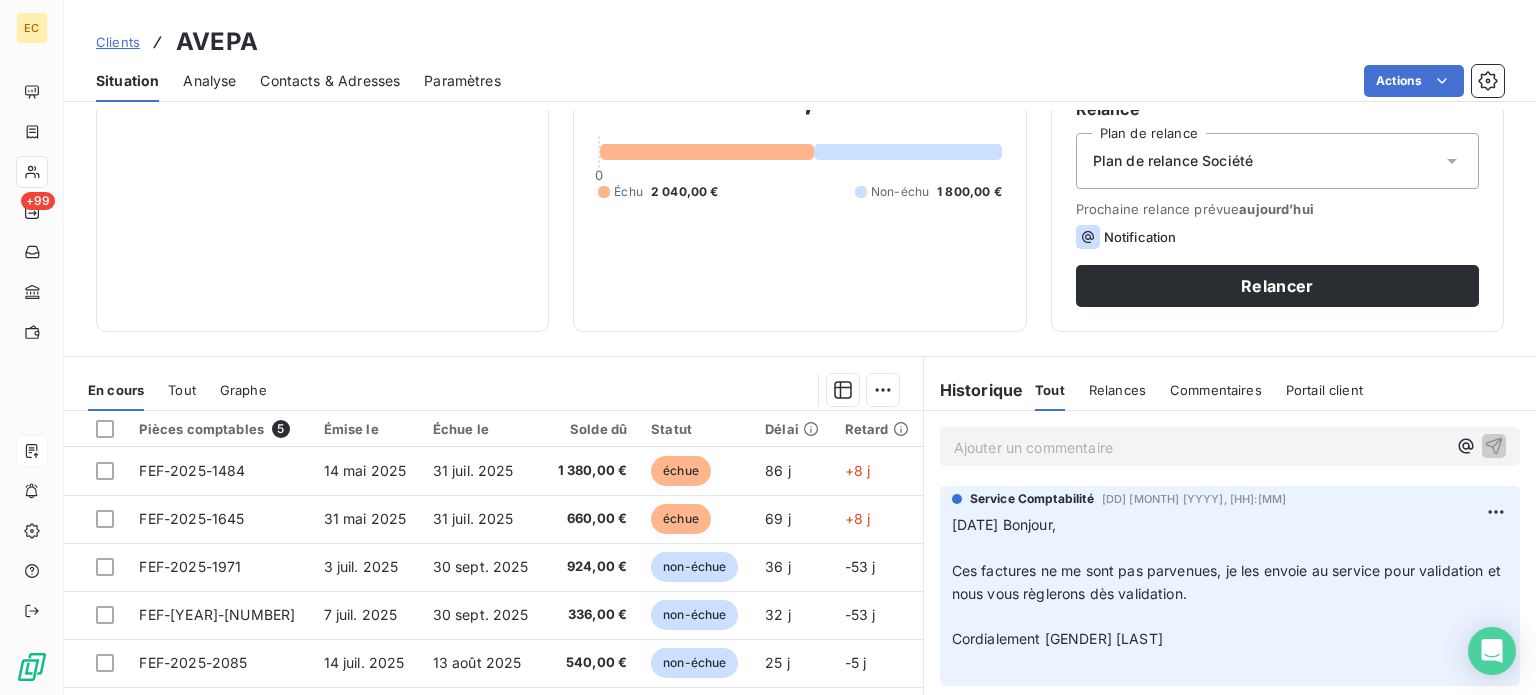 scroll, scrollTop: 300, scrollLeft: 0, axis: vertical 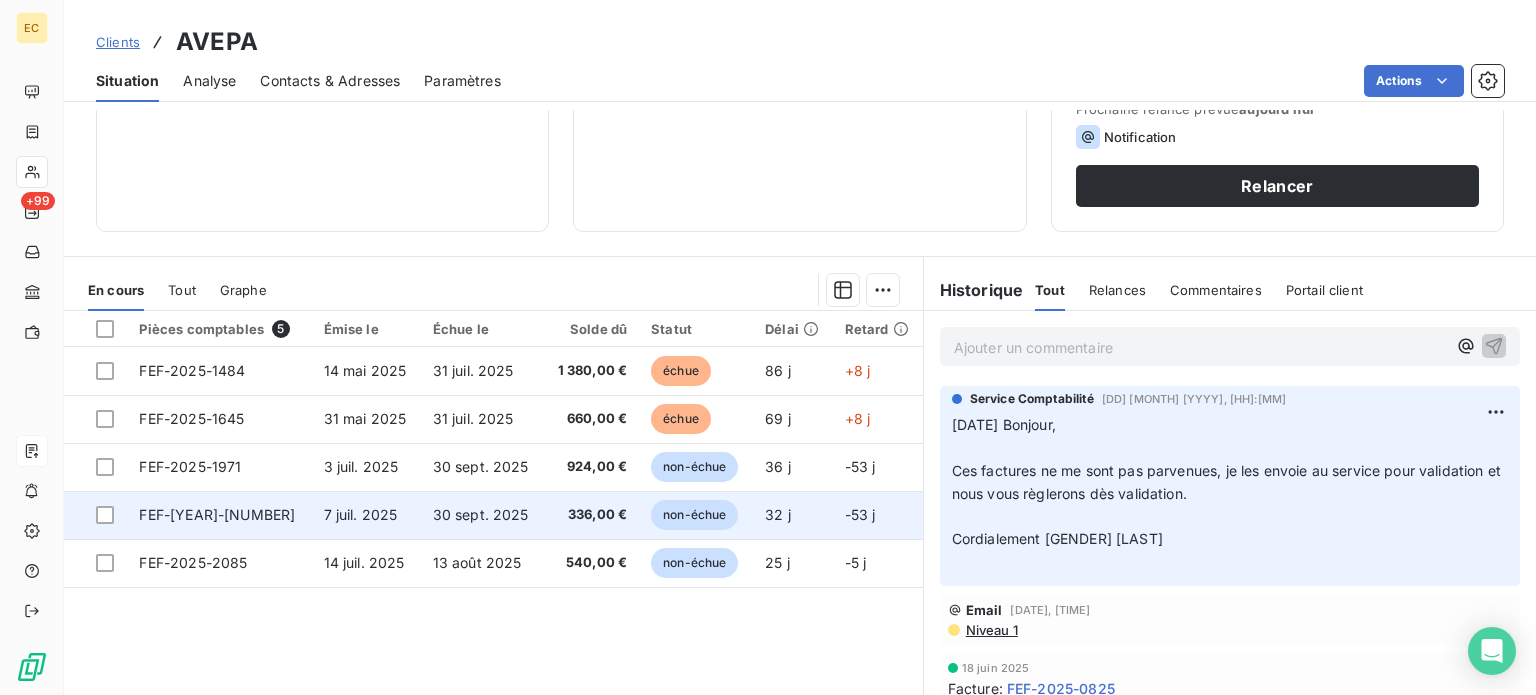 click on "7 juil. 2025" at bounding box center [366, 515] 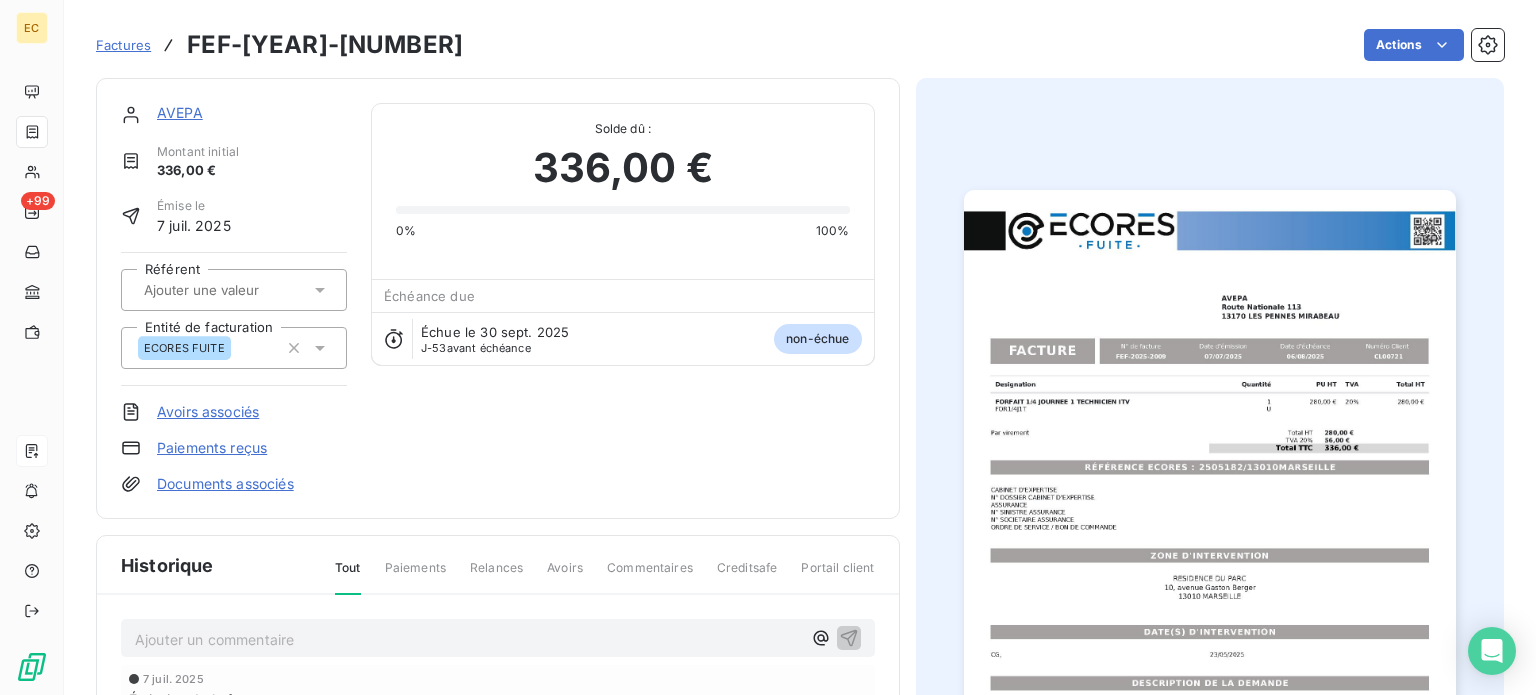 click at bounding box center (1210, 537) 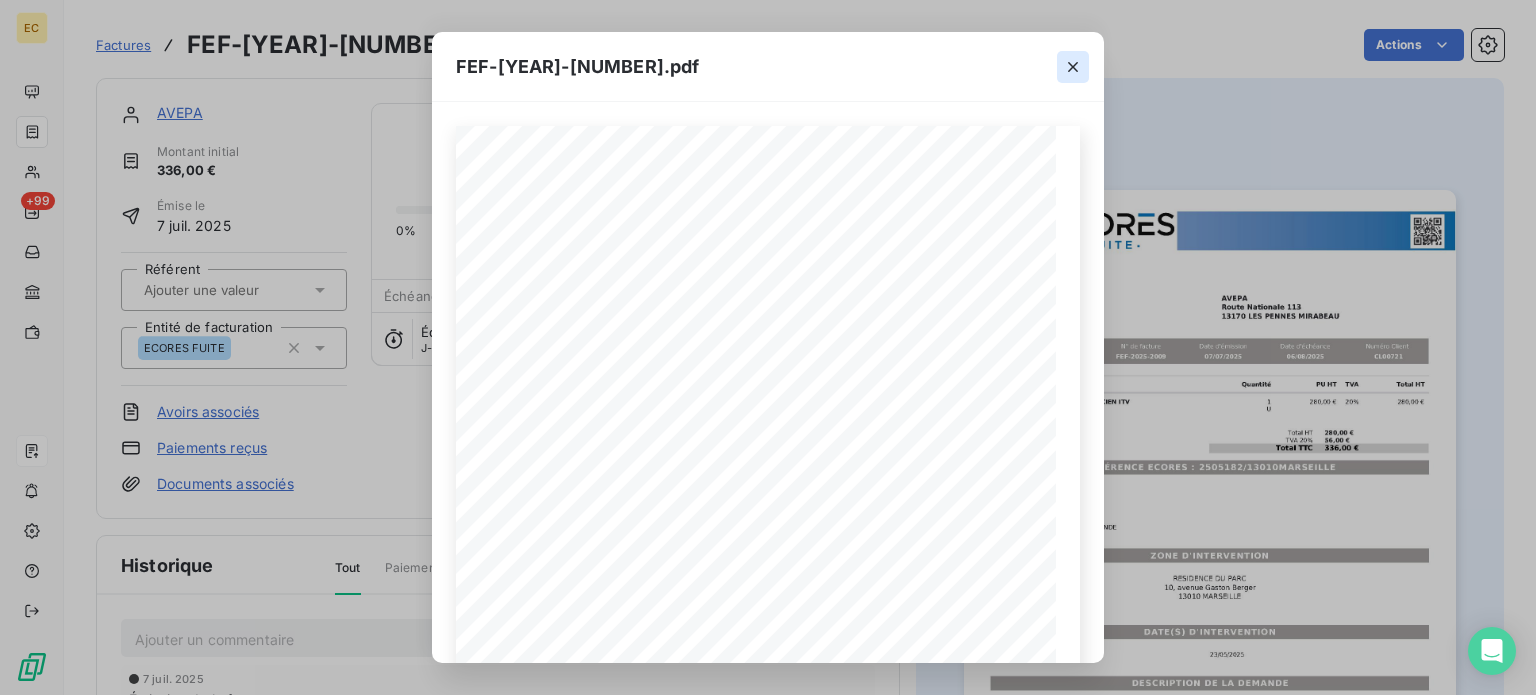 click 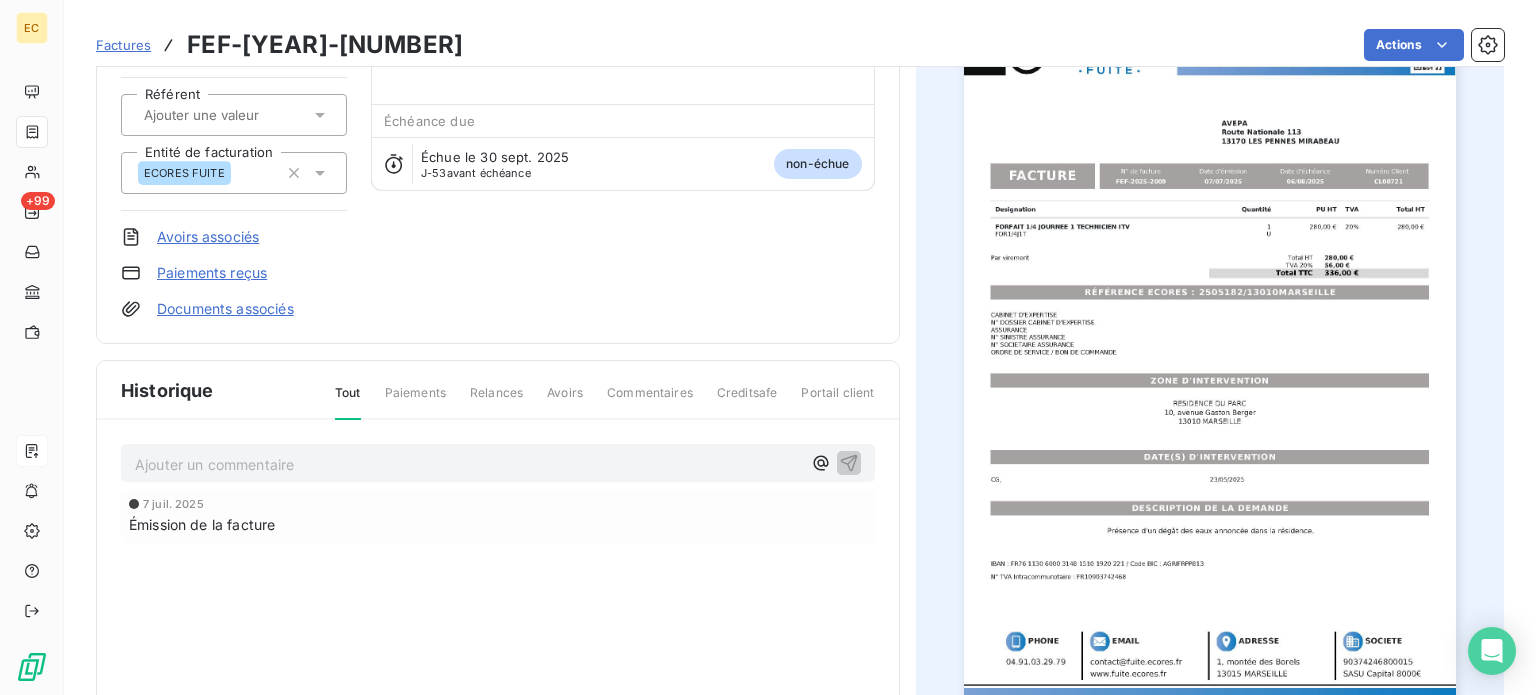 scroll, scrollTop: 200, scrollLeft: 0, axis: vertical 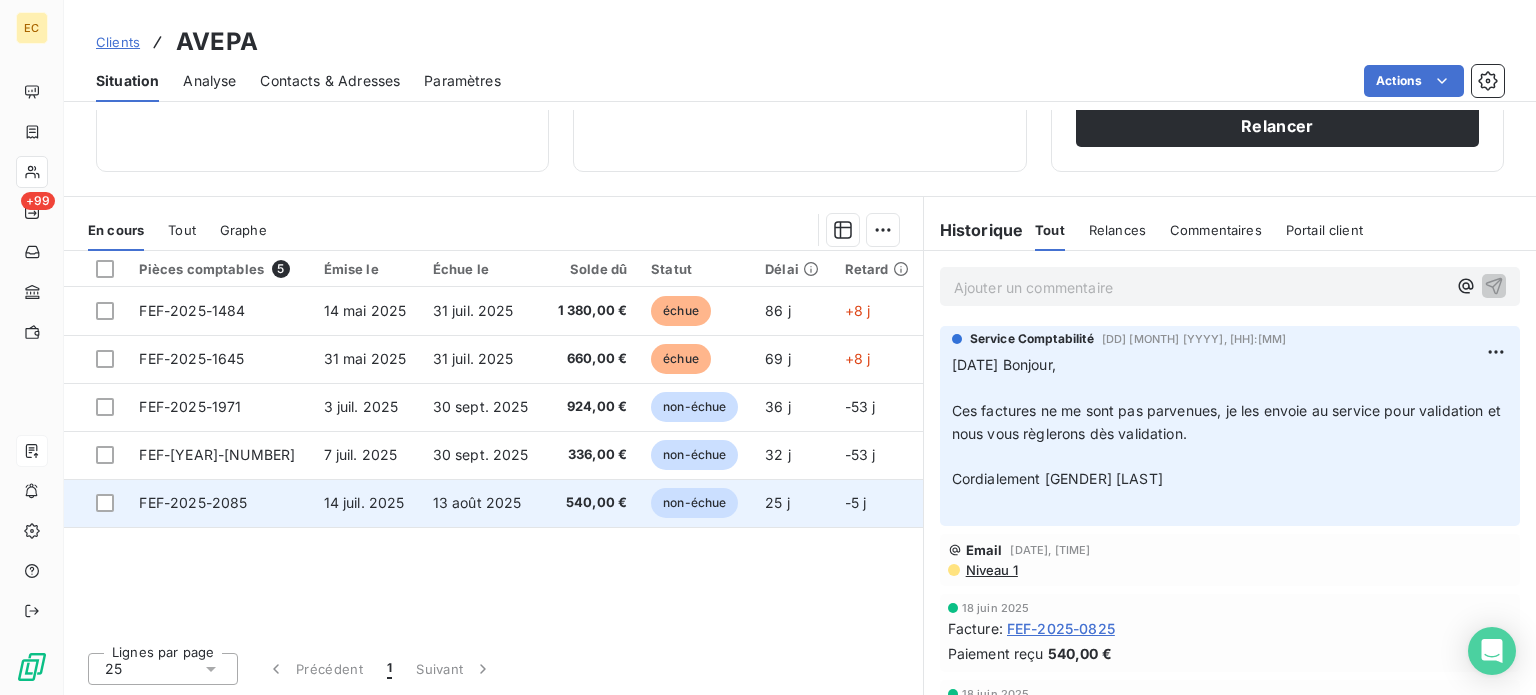 click on "13 août 2025" at bounding box center [482, 503] 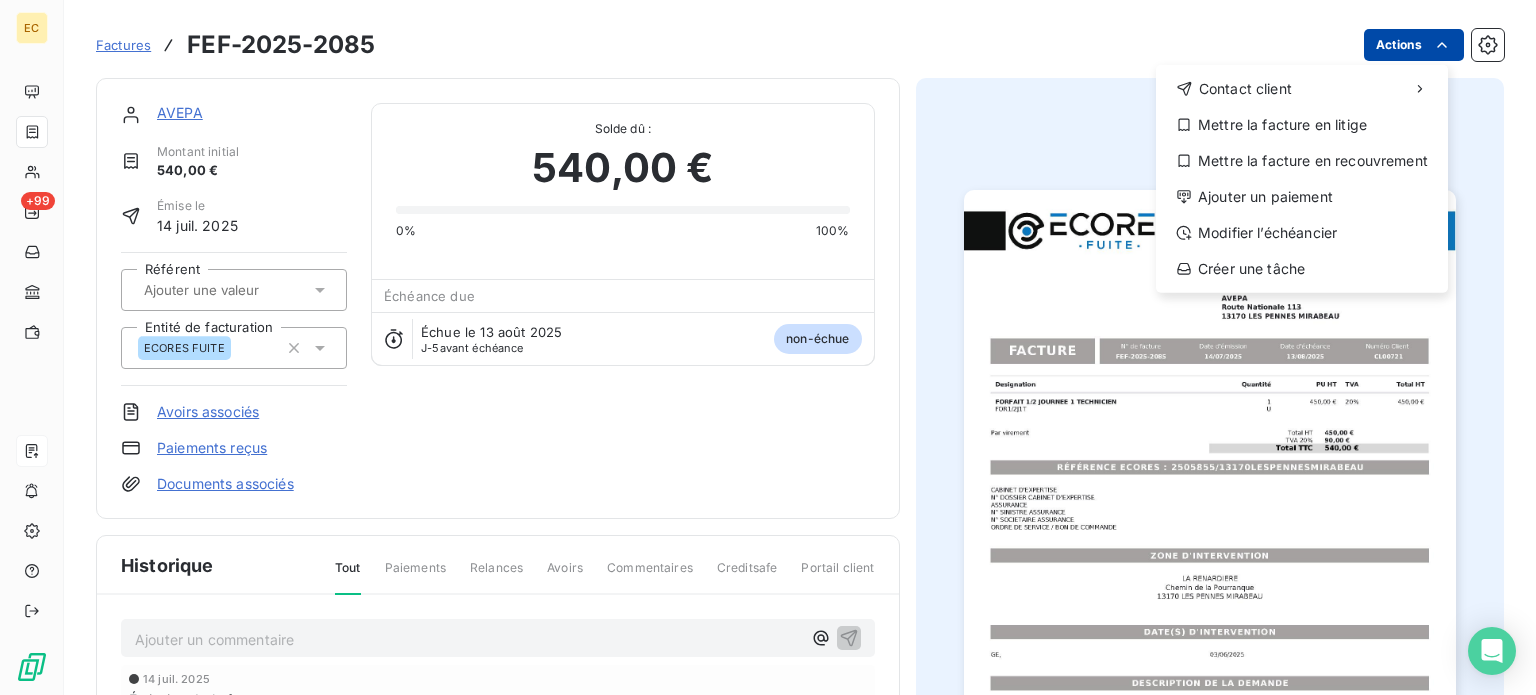 click on "EC +99 Factures [INVOICE_NUMBER] Actions Contact client Mettre la facture en litige Mettre la facture en recouvrement Ajouter un paiement Modifier l’échéancier Créer une tâche [COMPANY_NAME] Montant initial [AMOUNT] Émise le [DATE] Référent Entité de facturation [COMPANY_NAME] FUITE Avoirs associés Paiements reçus Documents associés Solde dû : [AMOUNT] 0% 100% Échéance due Échue le [DATE] J-5 avant échéance non-échue Historique Tout Paiements Relances Avoirs Commentaires Creditsafe Portail client Ajouter un commentaire 14 juil. 2025 Émission de la facture" at bounding box center (768, 347) 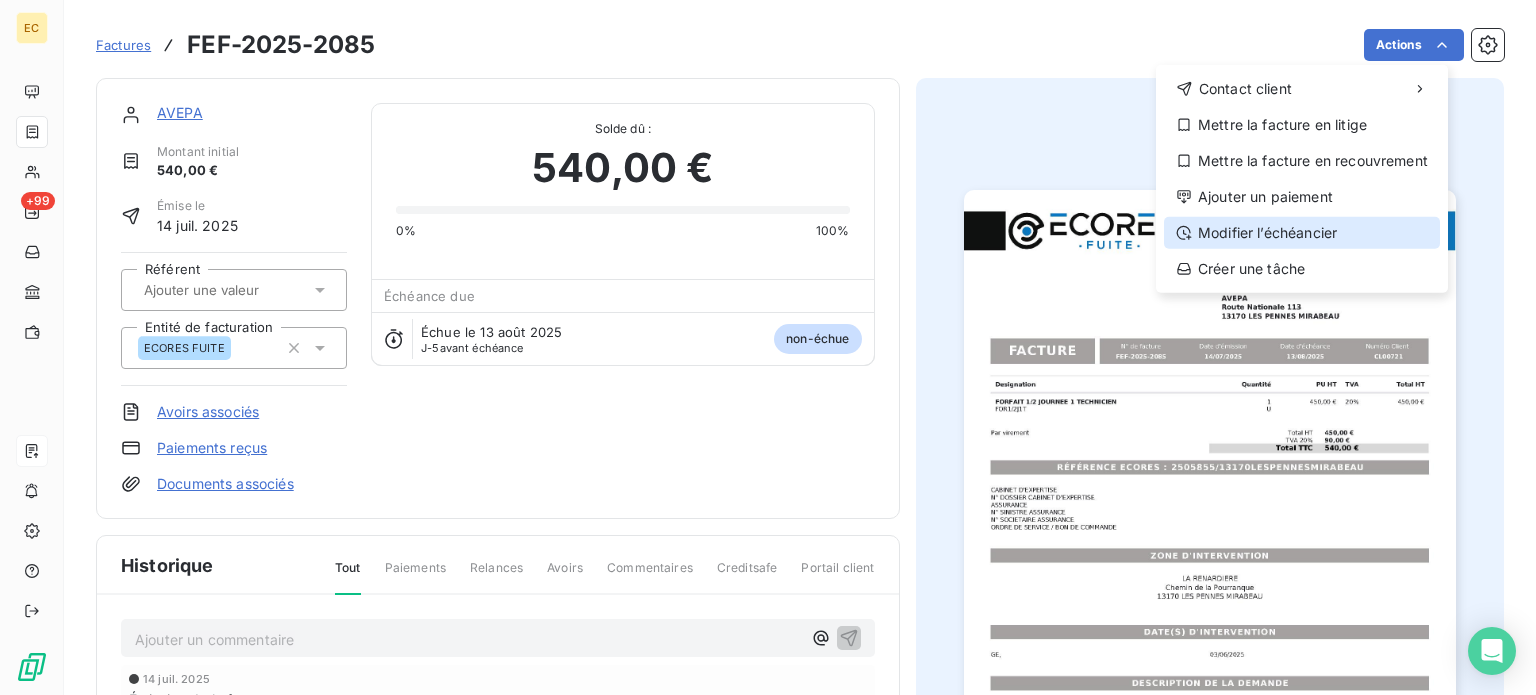 click on "Modifier l’échéancier" at bounding box center (1302, 233) 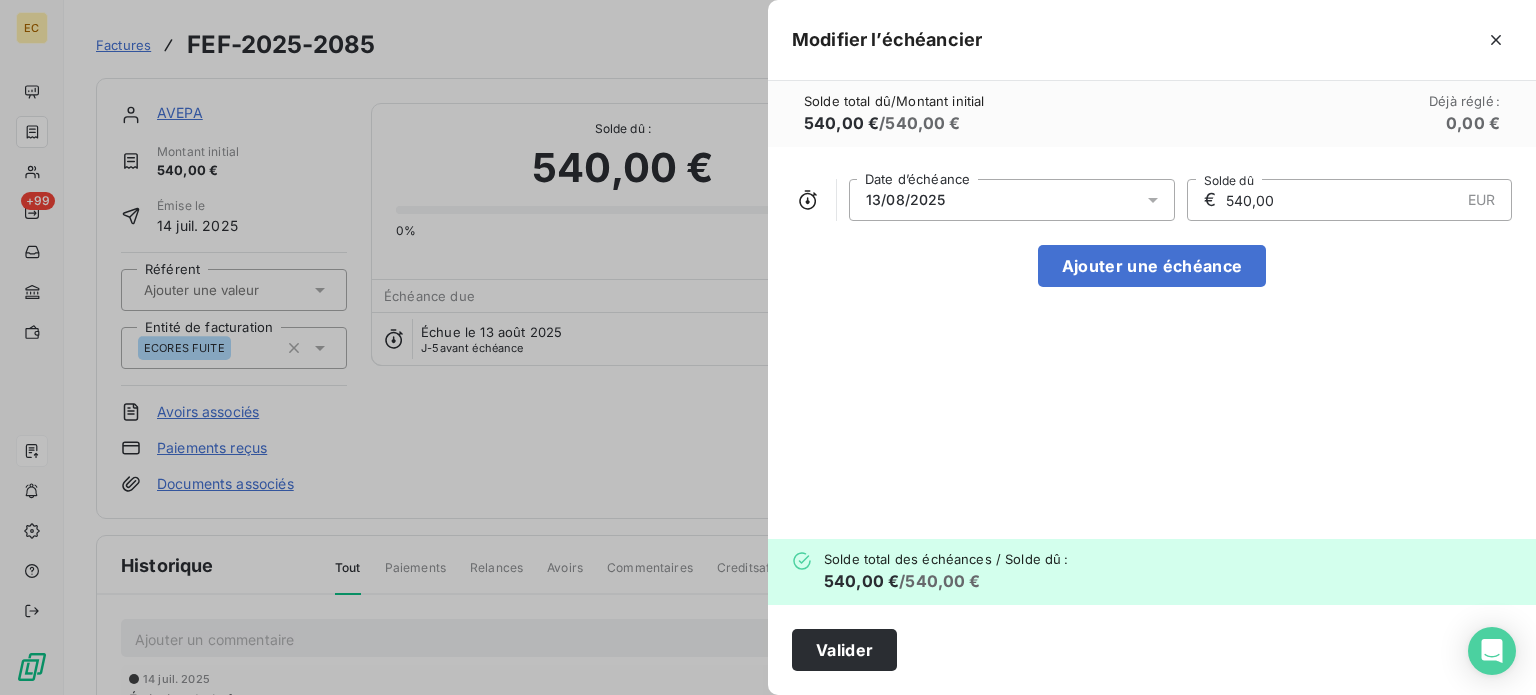 click 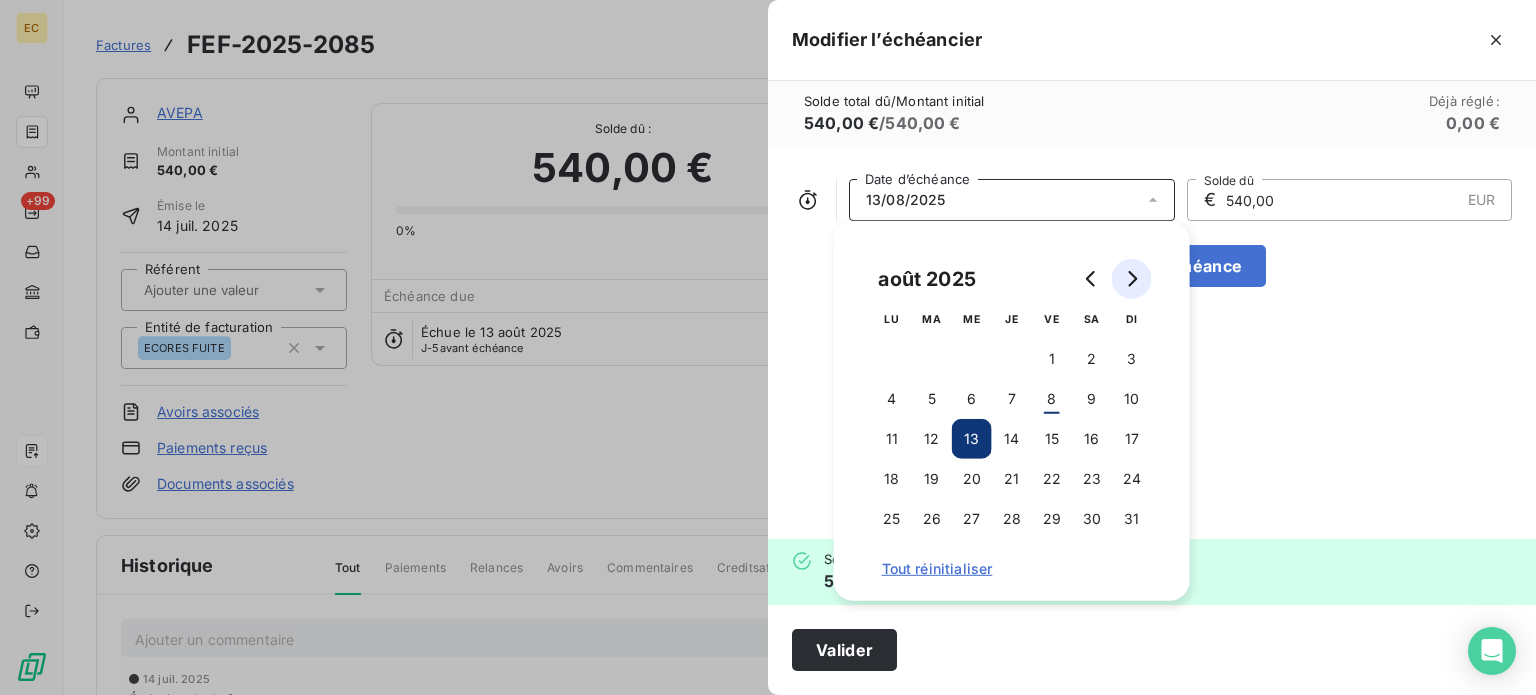 click 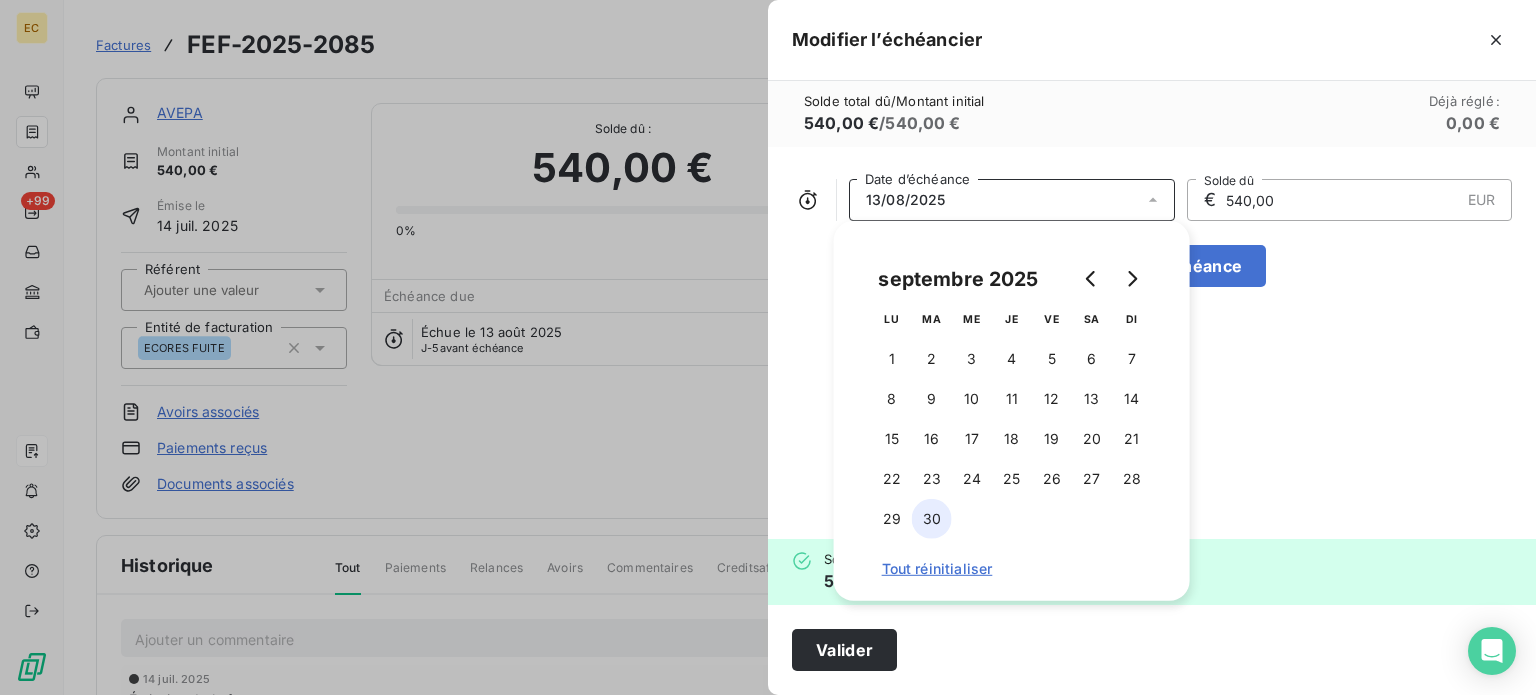 click on "30" at bounding box center [932, 519] 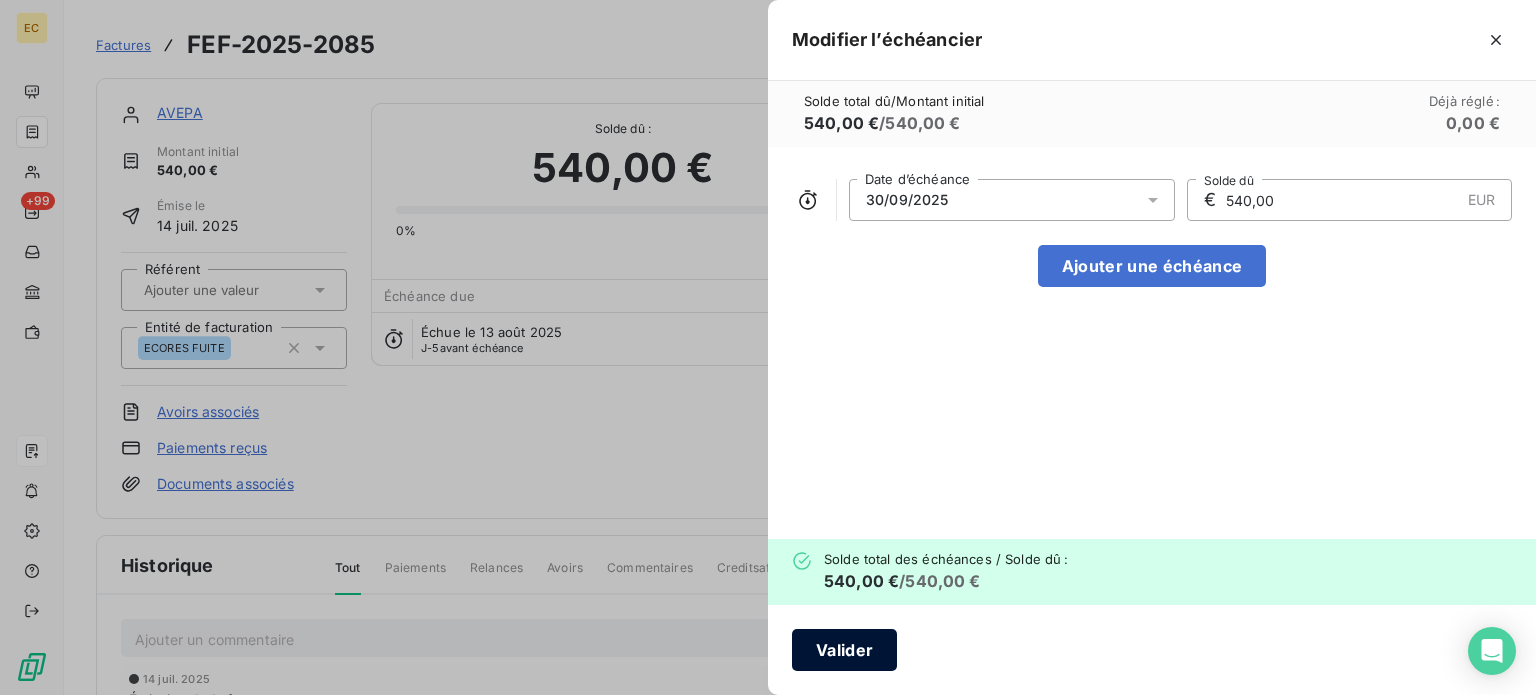 click on "Valider" at bounding box center [844, 650] 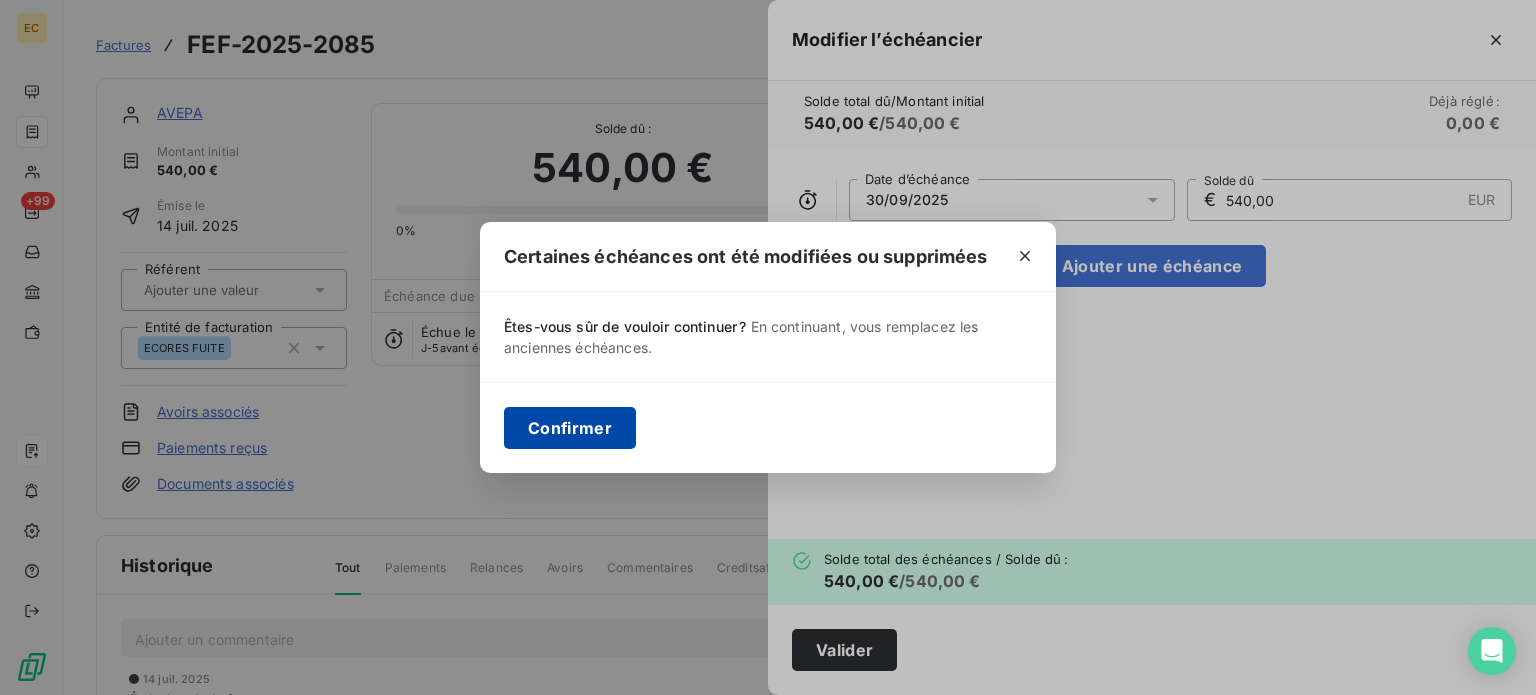 click on "Confirmer" at bounding box center (570, 428) 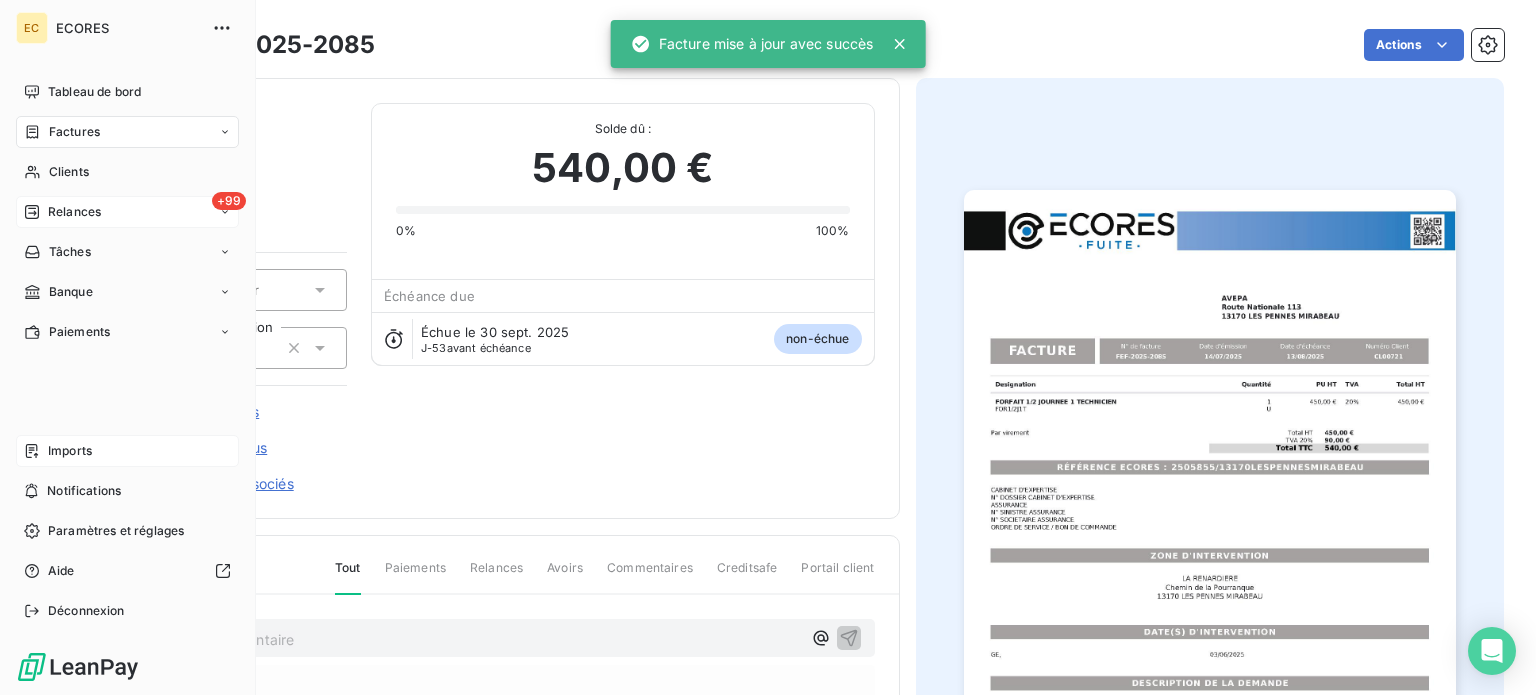 click on "Relances" at bounding box center (74, 212) 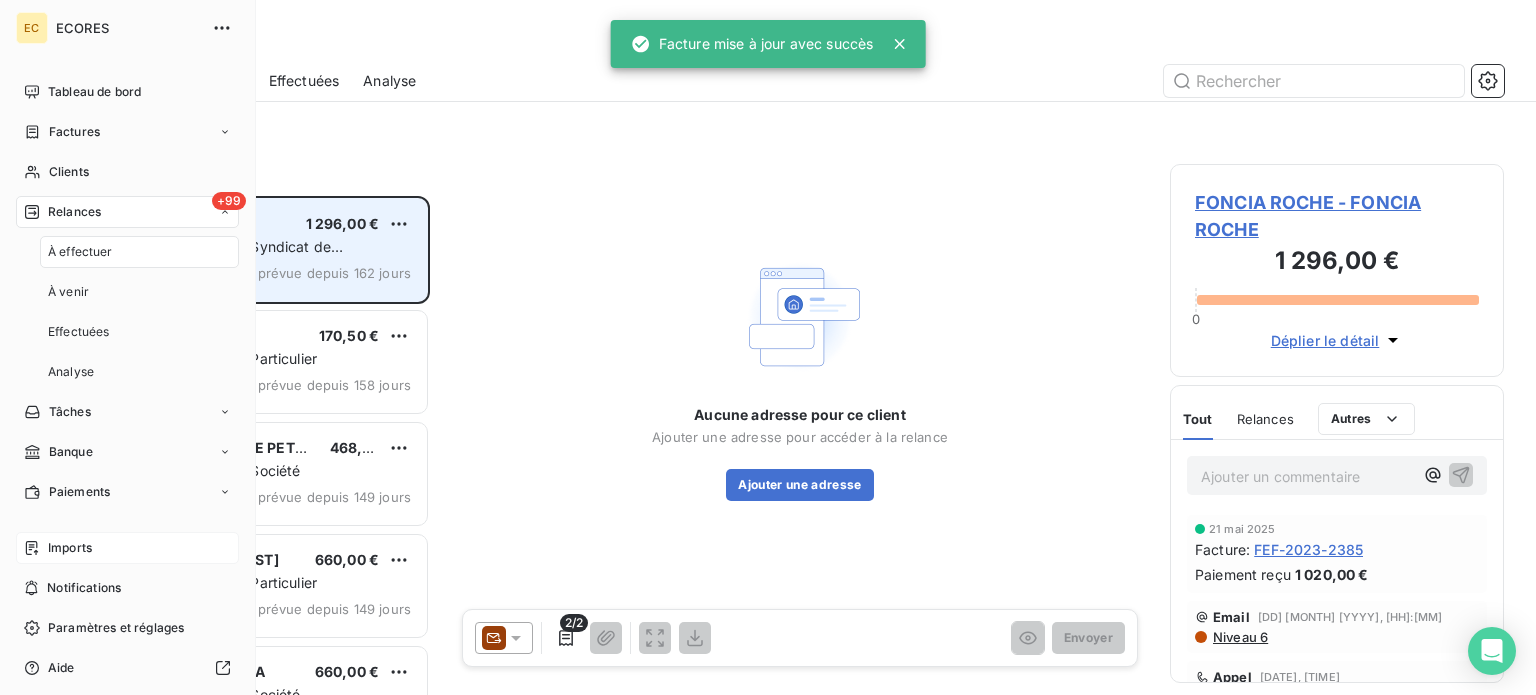 scroll, scrollTop: 16, scrollLeft: 16, axis: both 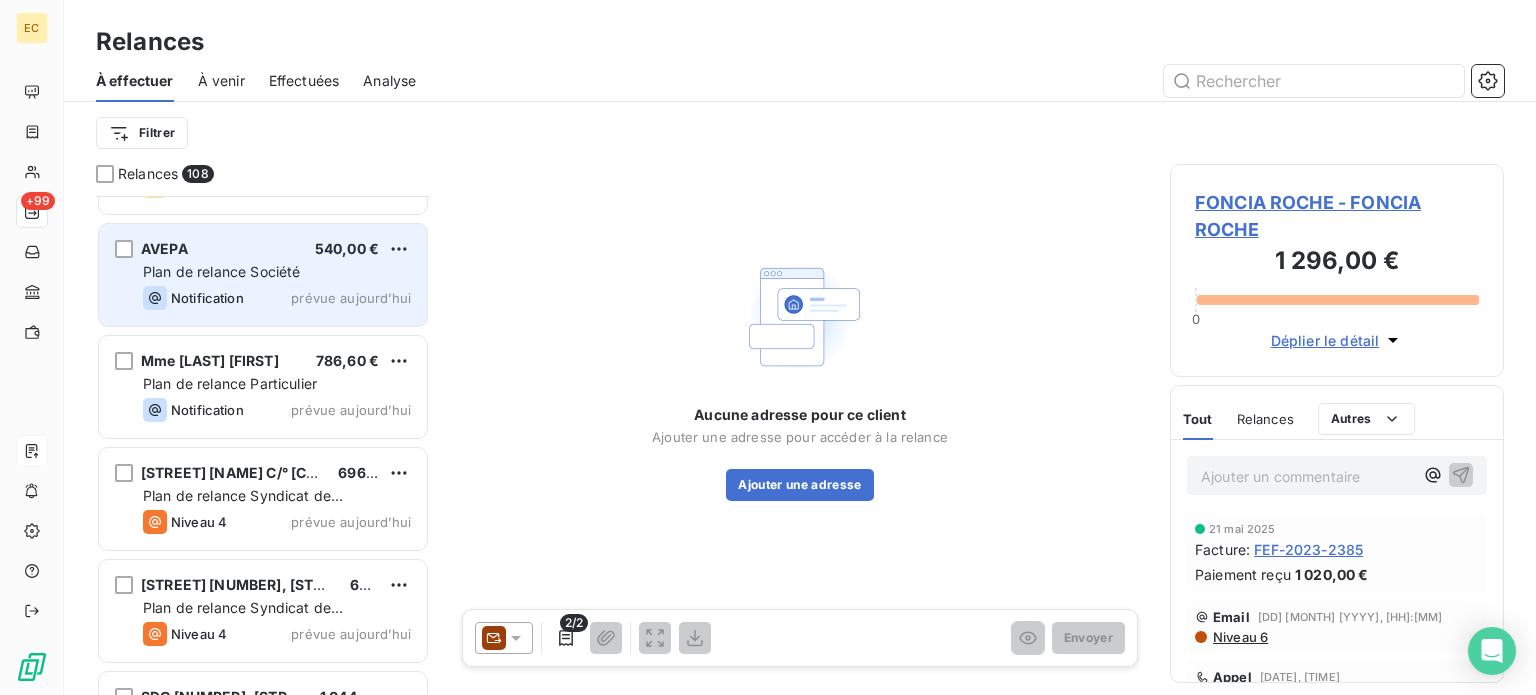 click on "[COMPANY_NAME] [AMOUNT]" at bounding box center (277, 249) 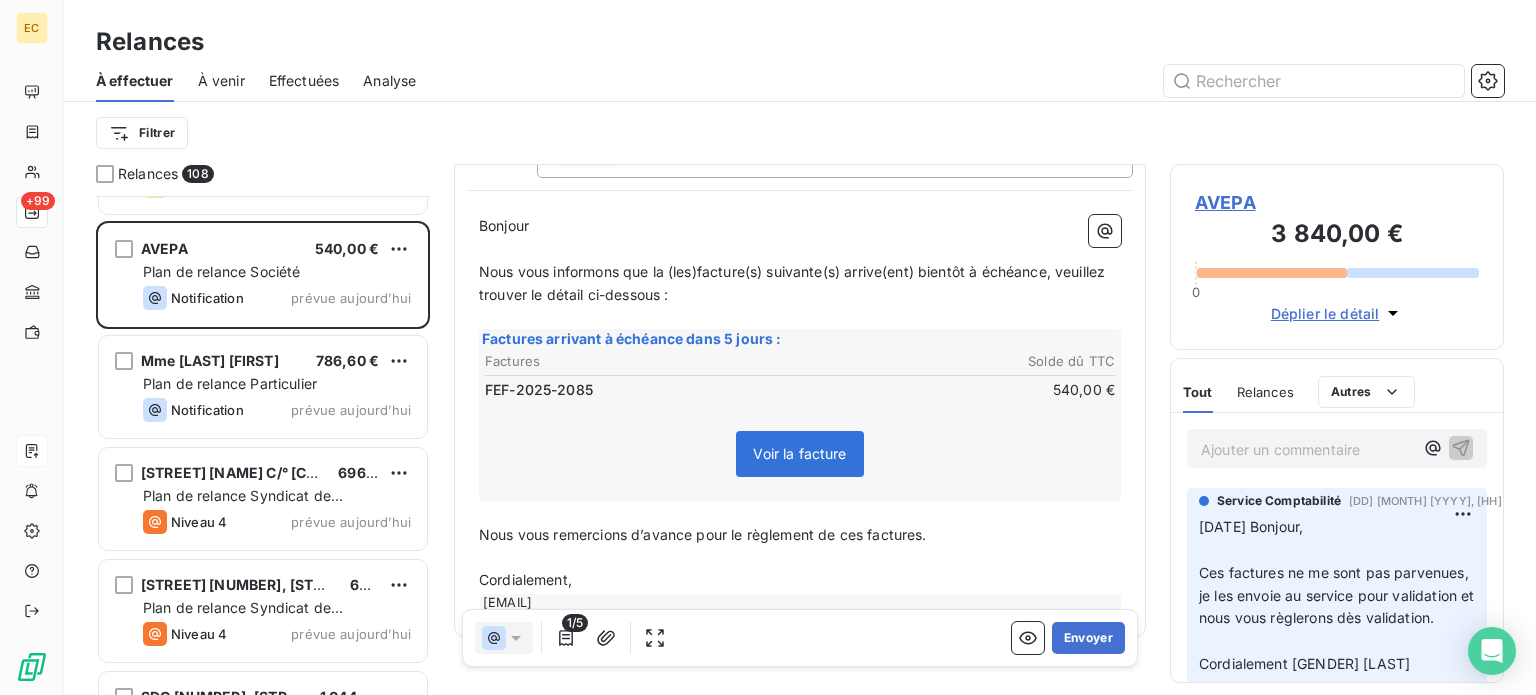 scroll, scrollTop: 200, scrollLeft: 0, axis: vertical 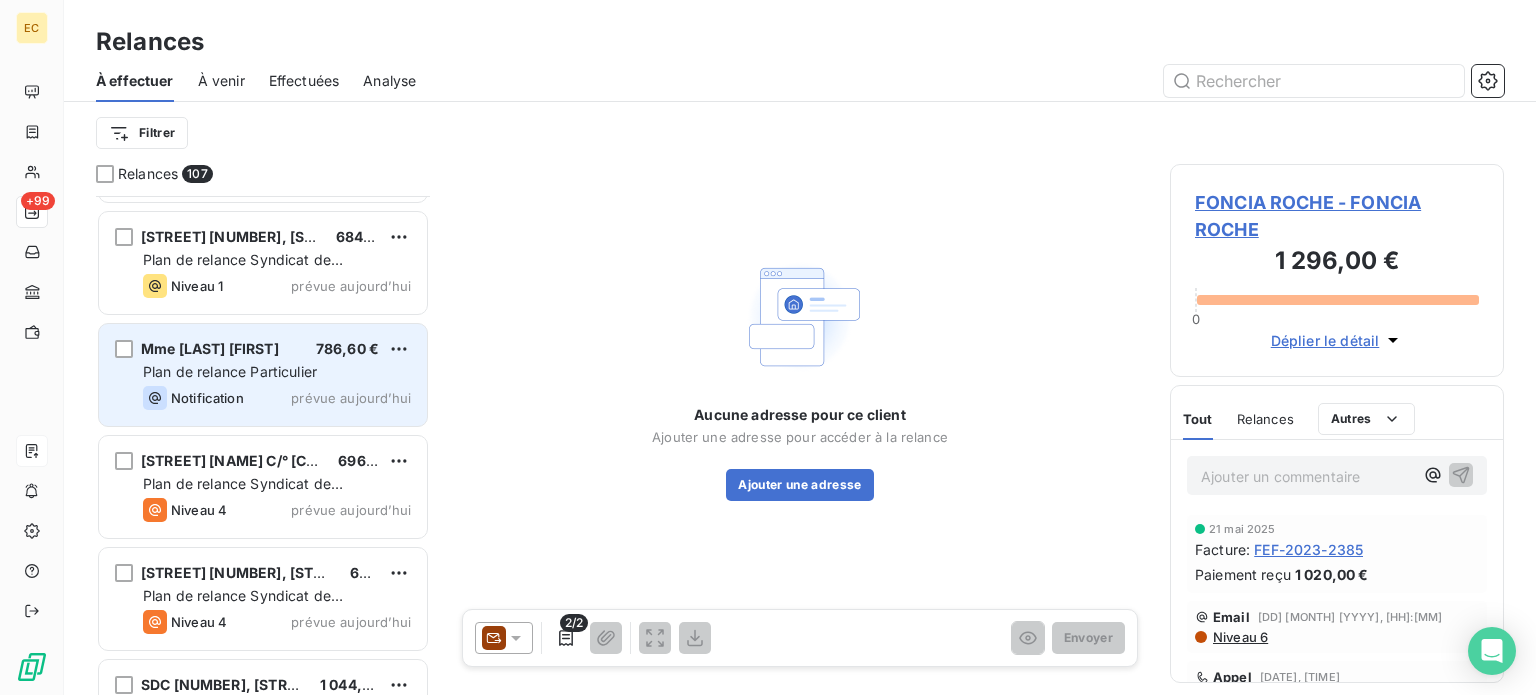 click on "Plan de relance Particulier" at bounding box center (277, 372) 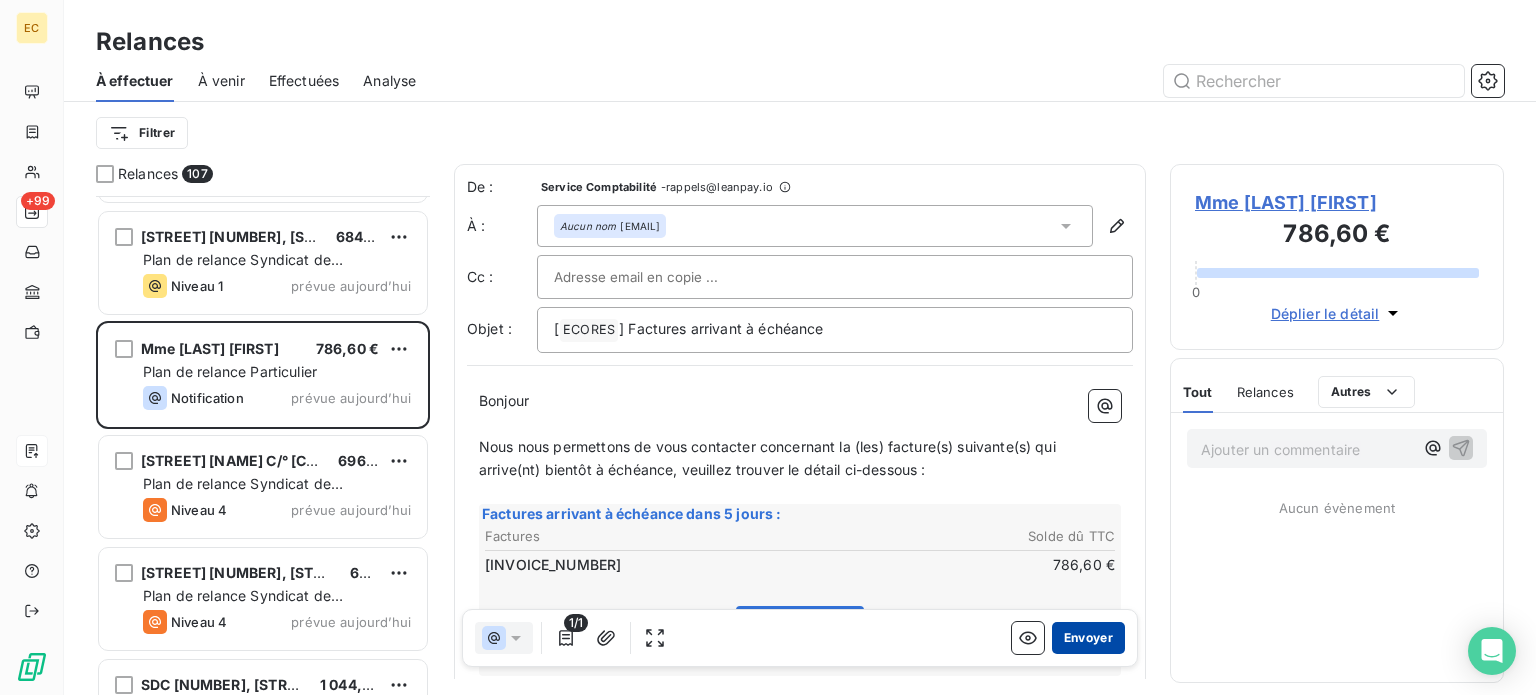 click on "Envoyer" at bounding box center (1088, 638) 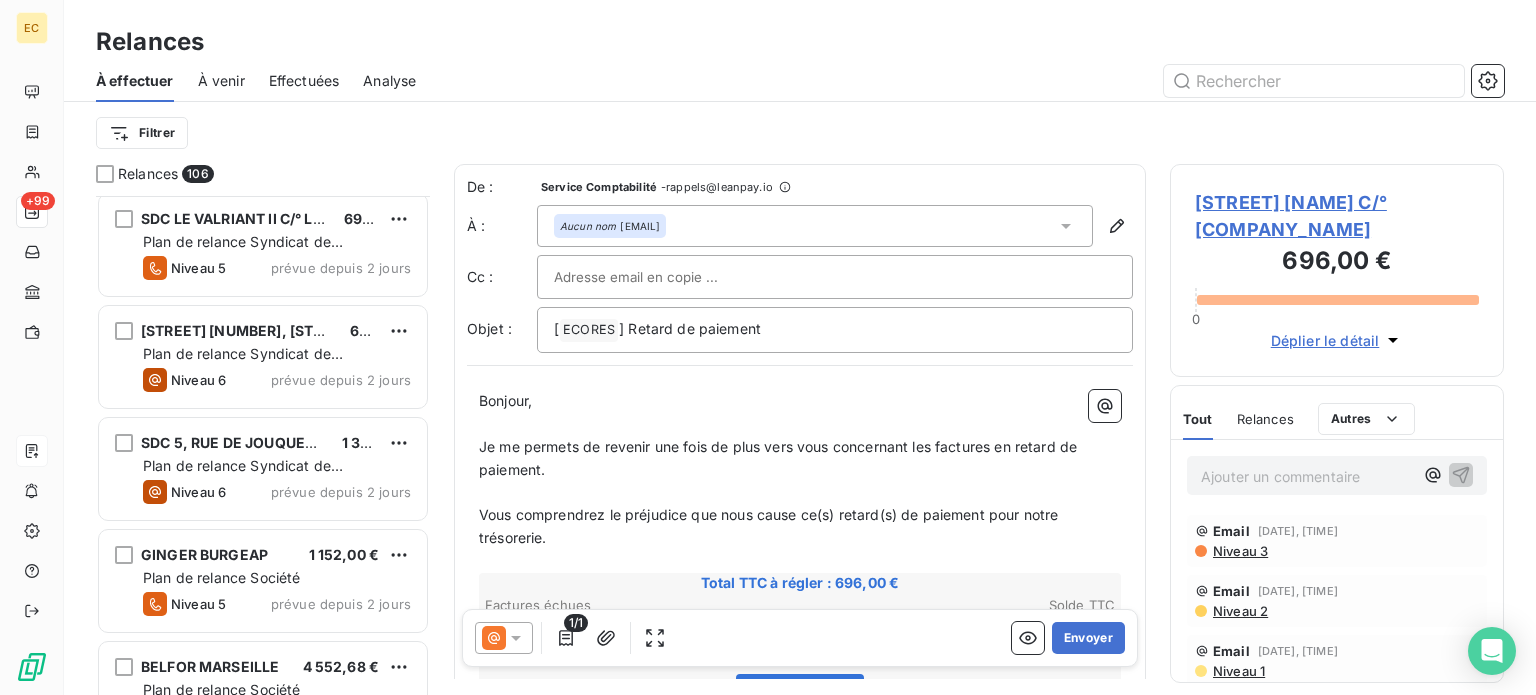 scroll, scrollTop: 9973, scrollLeft: 0, axis: vertical 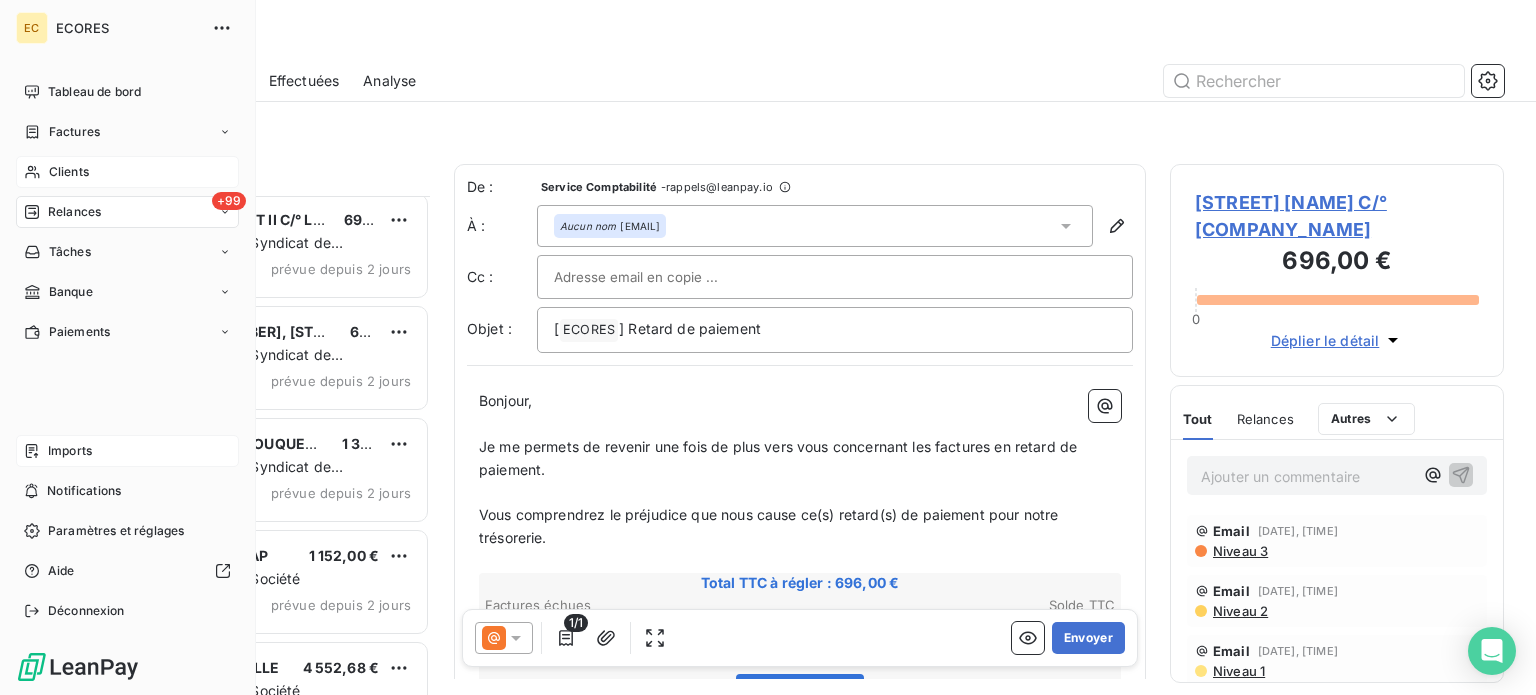click on "Clients" at bounding box center (69, 172) 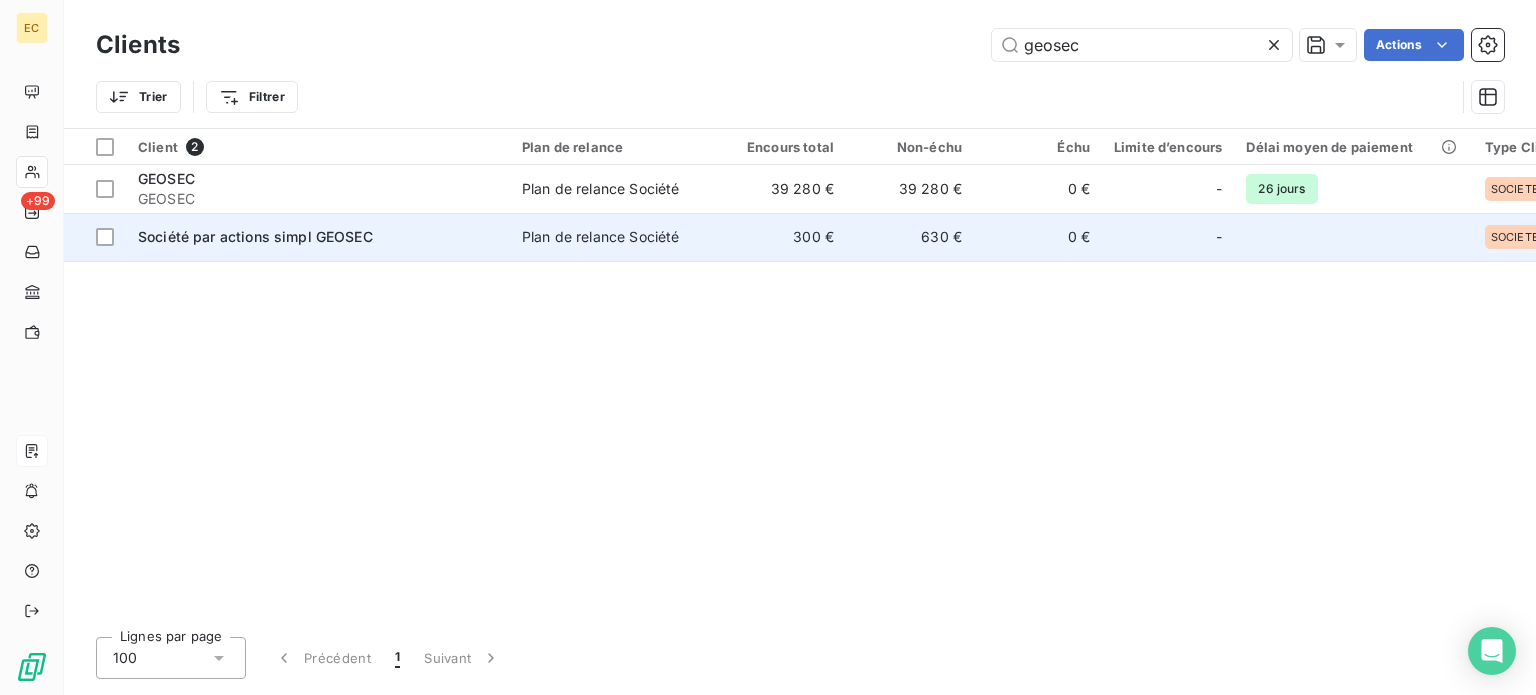 type on "geosec" 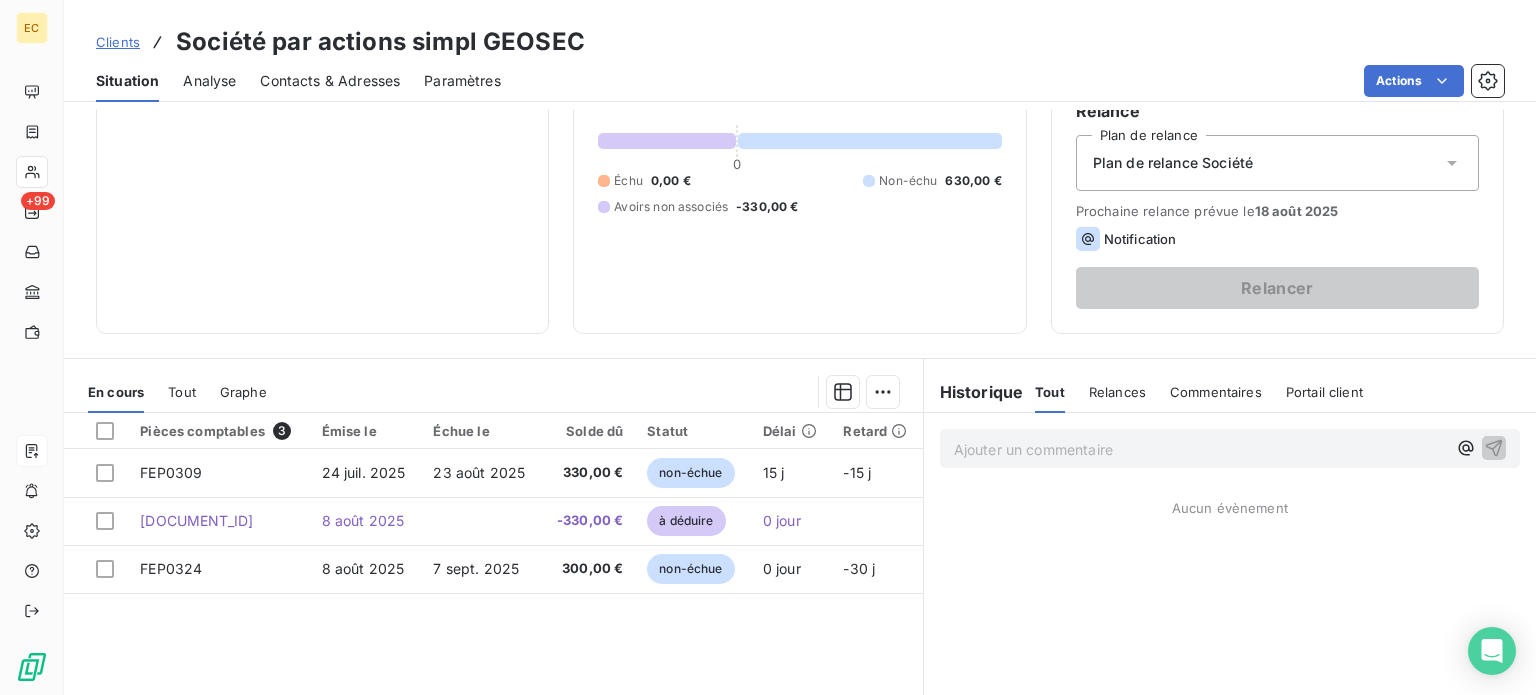 scroll, scrollTop: 200, scrollLeft: 0, axis: vertical 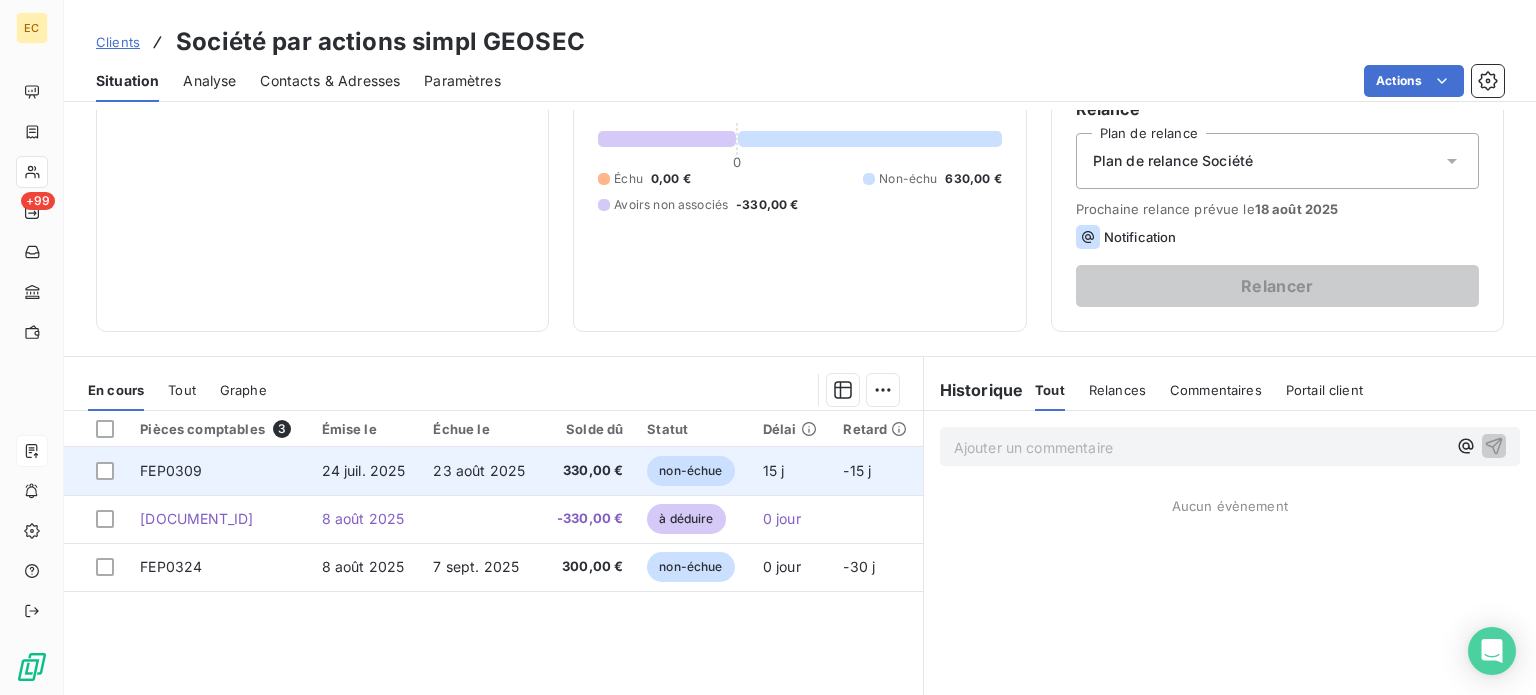click on "24 juil. 2025" at bounding box center (366, 471) 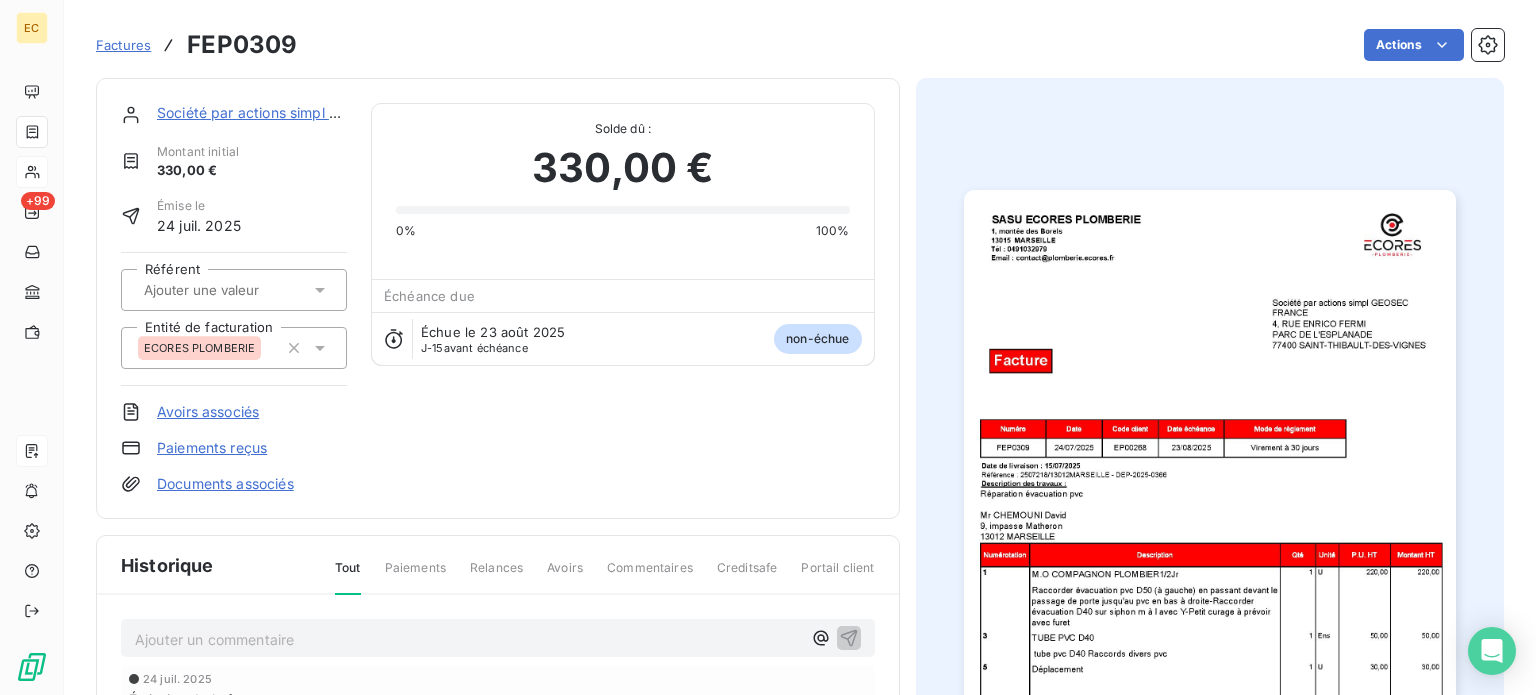 click on "Avoirs associés" at bounding box center [208, 412] 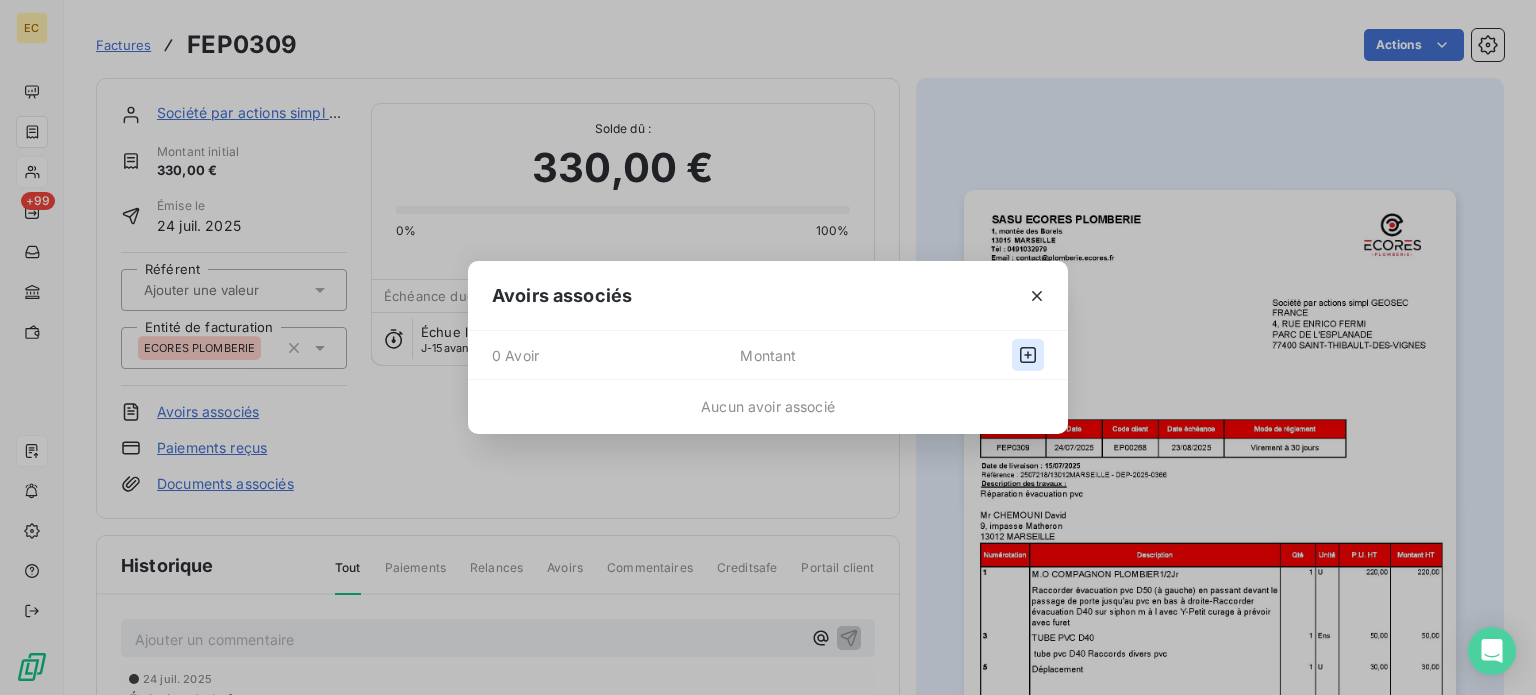 click 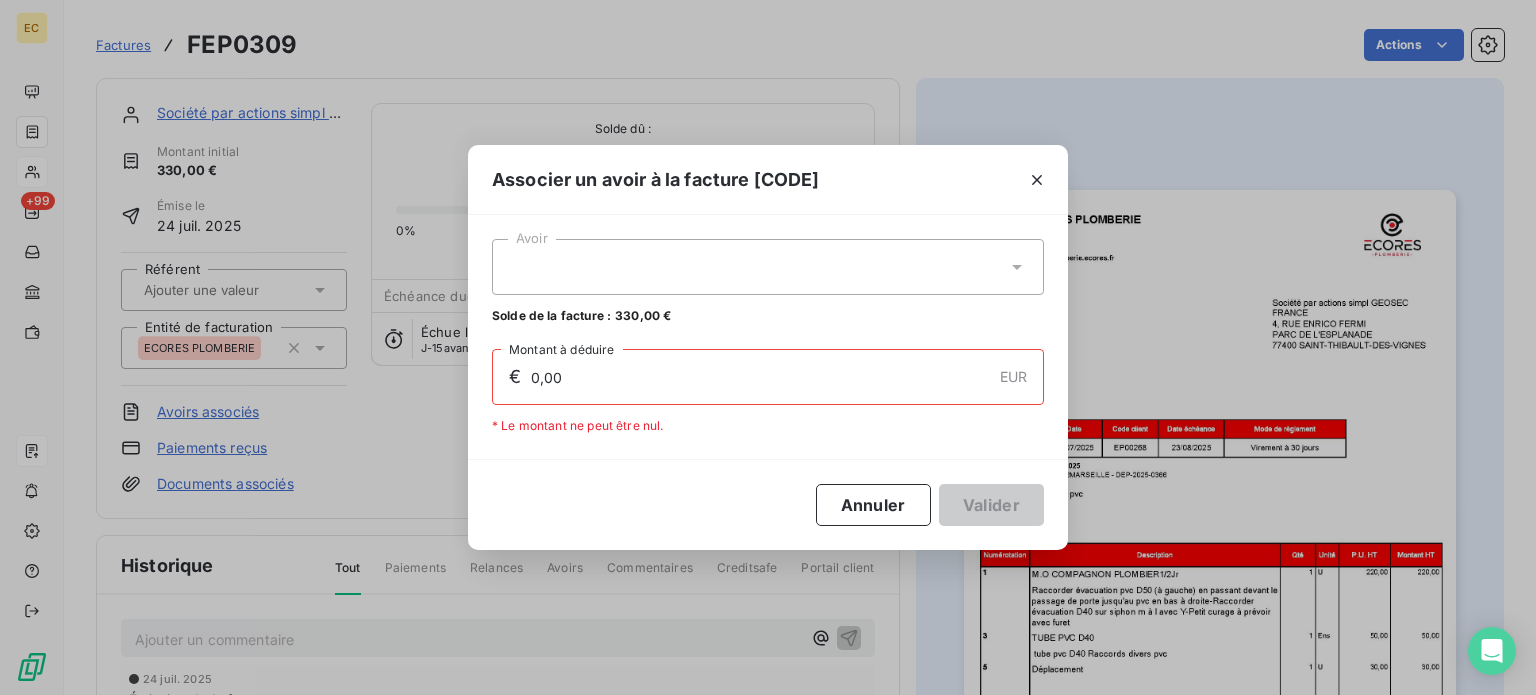 click on "0,00" at bounding box center [760, 377] 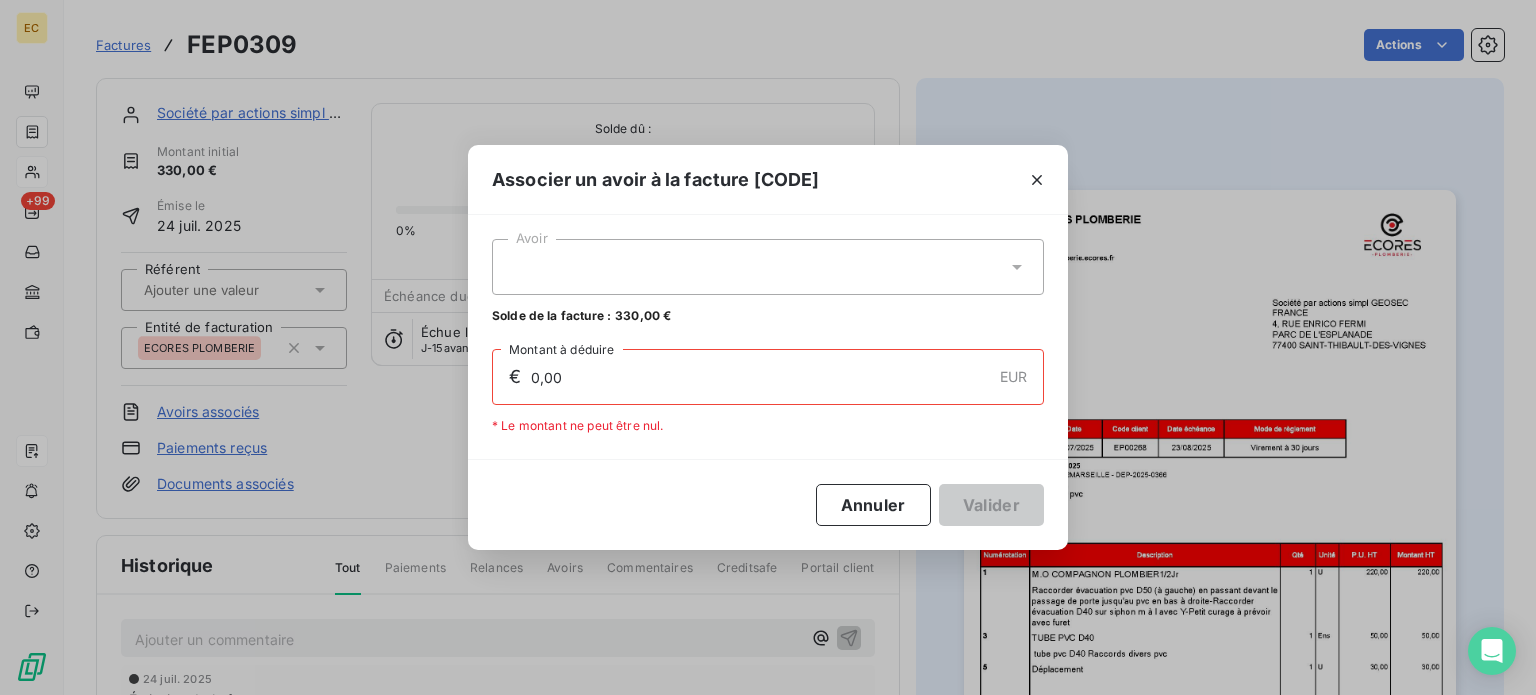 click 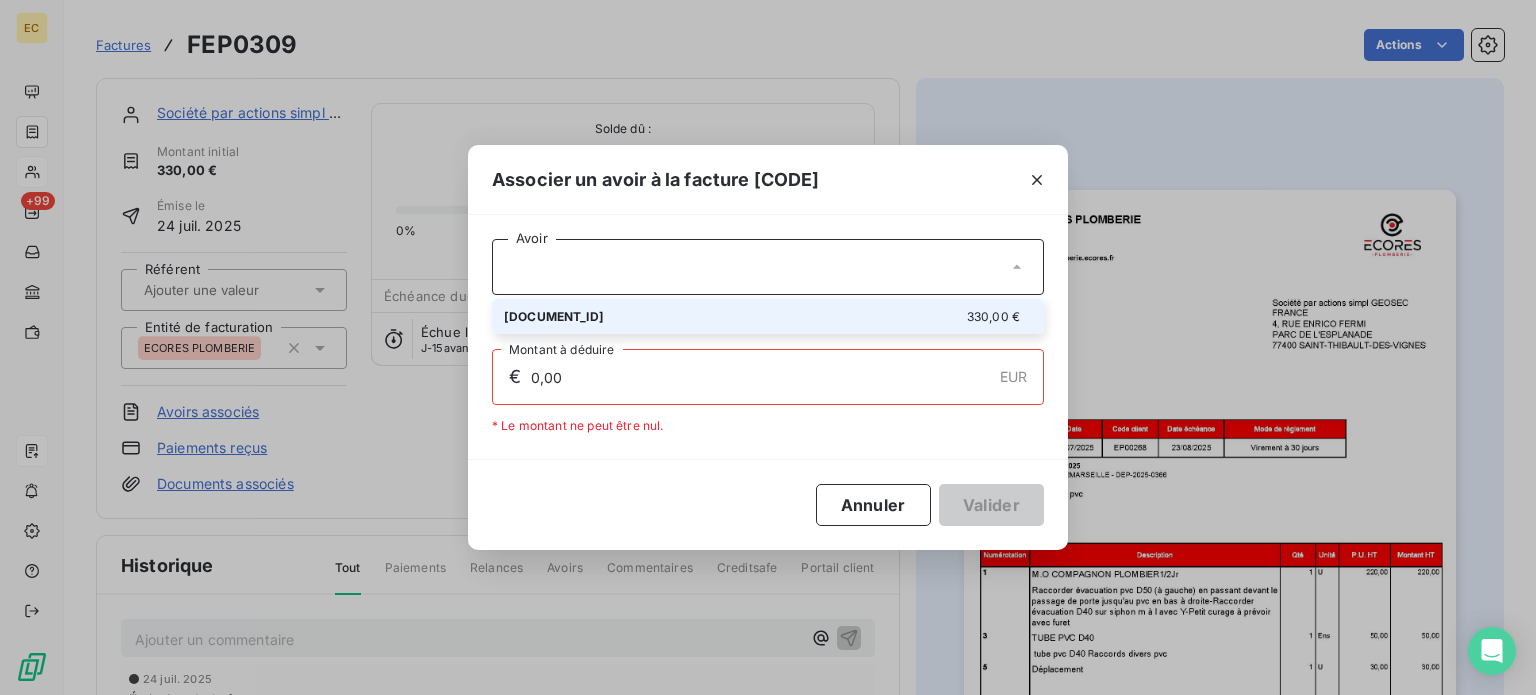 click on "AEP00000022 330,00 €" at bounding box center (768, 316) 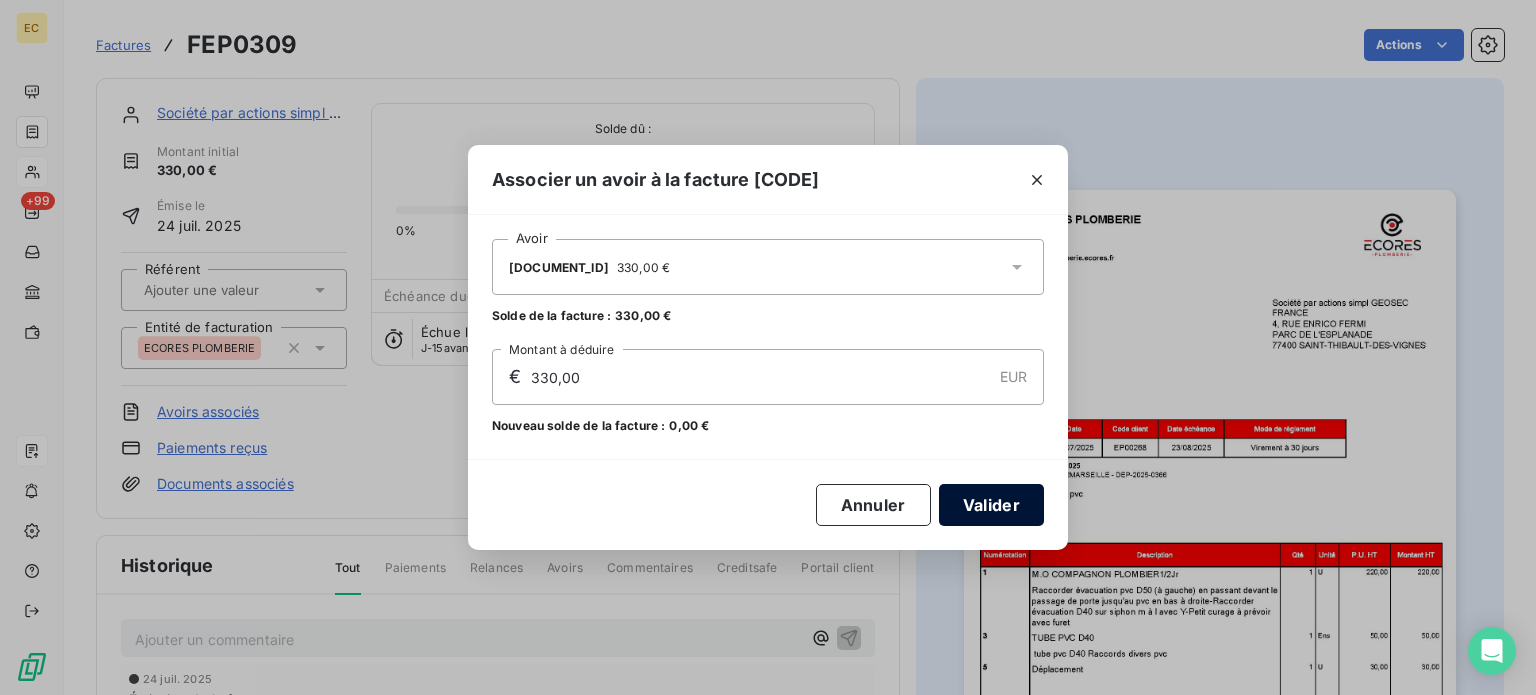 click on "Valider" at bounding box center (991, 505) 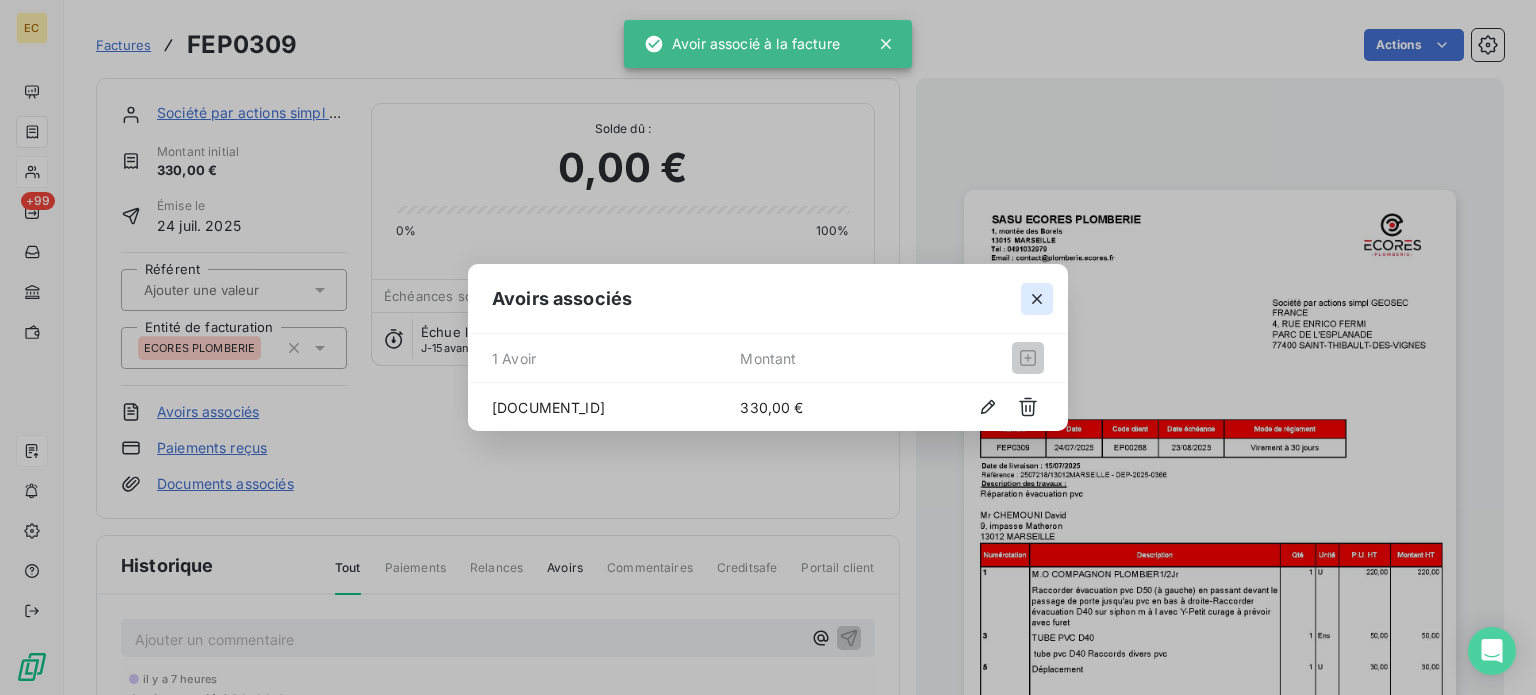 click 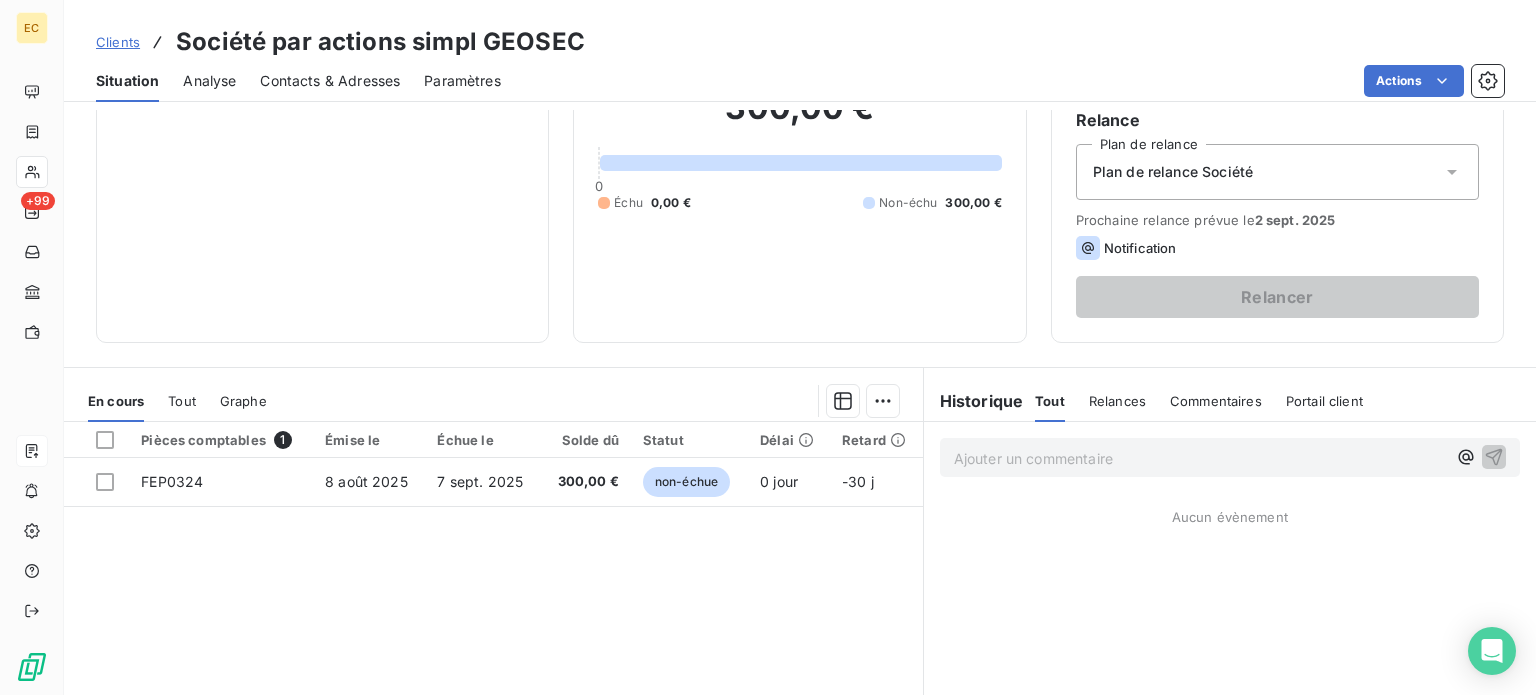 scroll, scrollTop: 200, scrollLeft: 0, axis: vertical 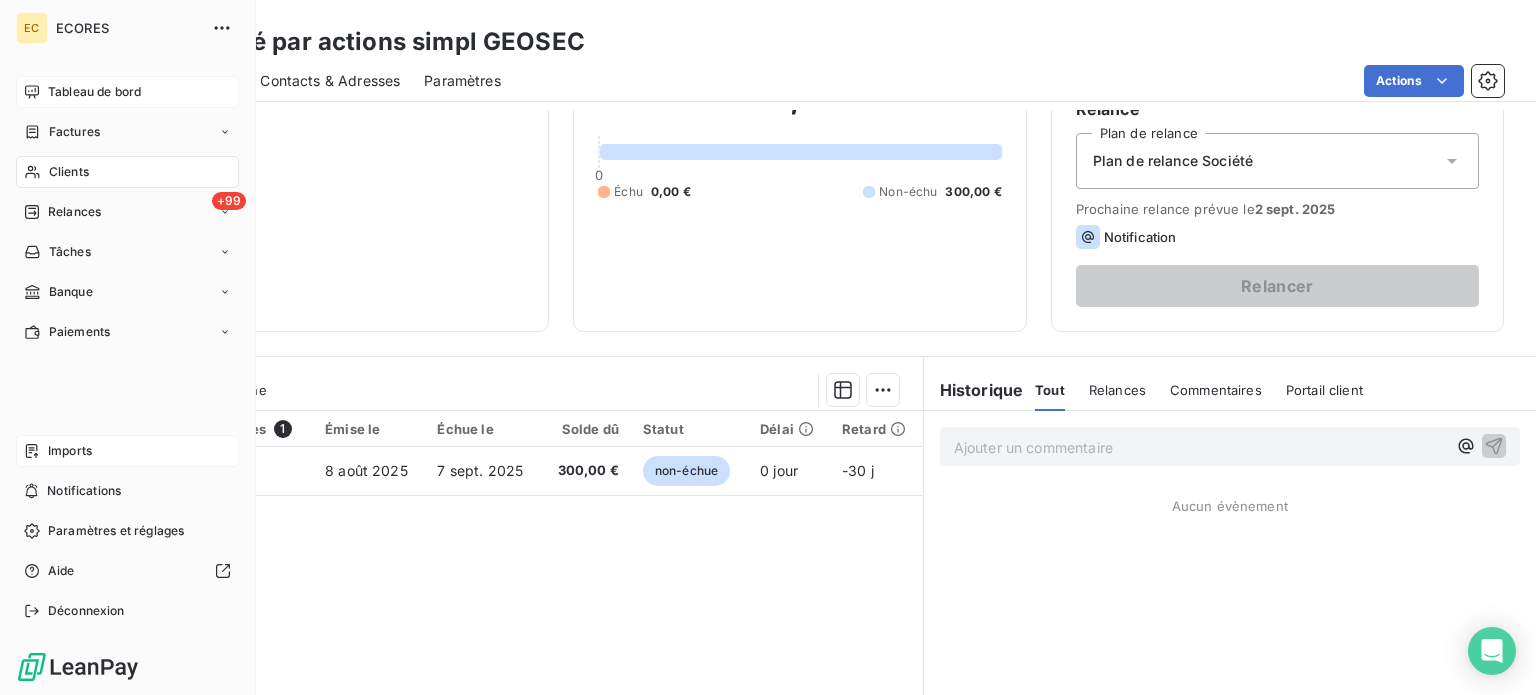 click on "Tableau de bord" at bounding box center [94, 92] 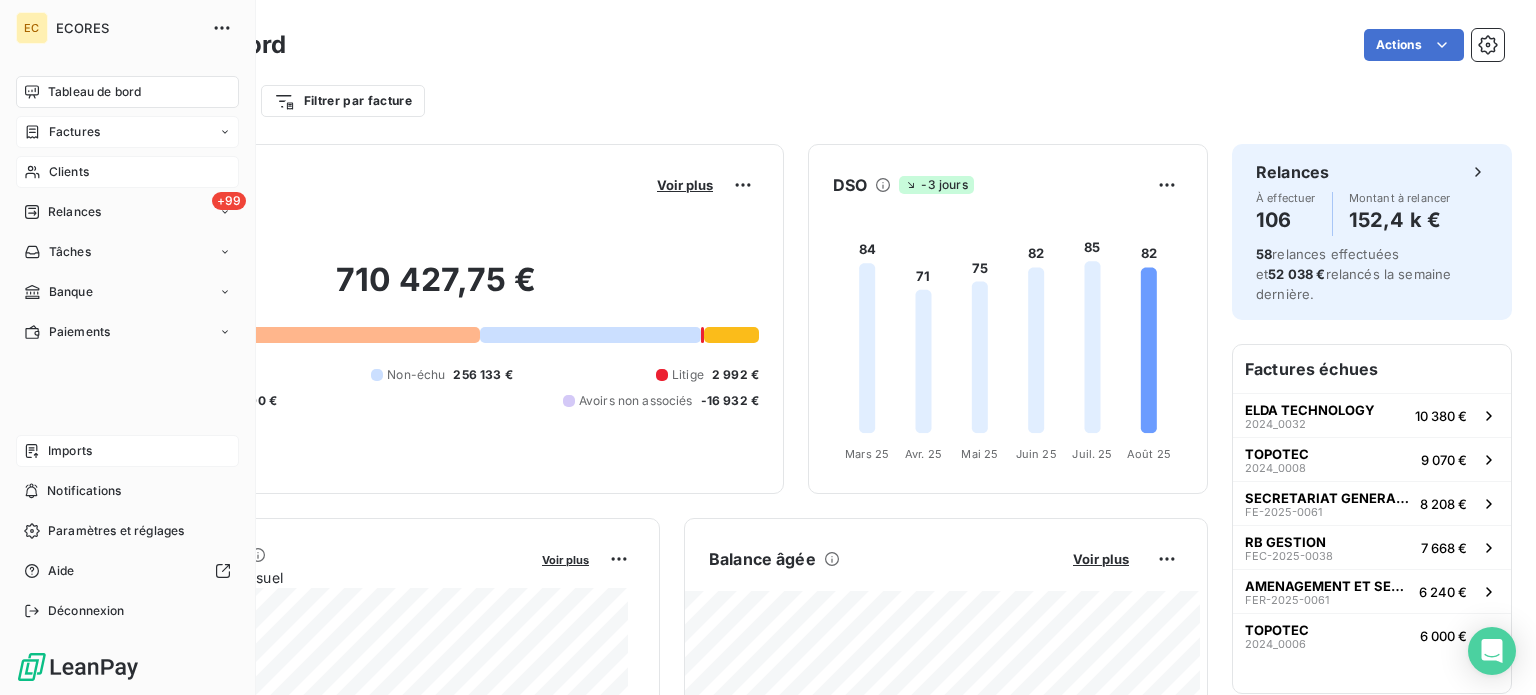 click on "Factures" at bounding box center (74, 132) 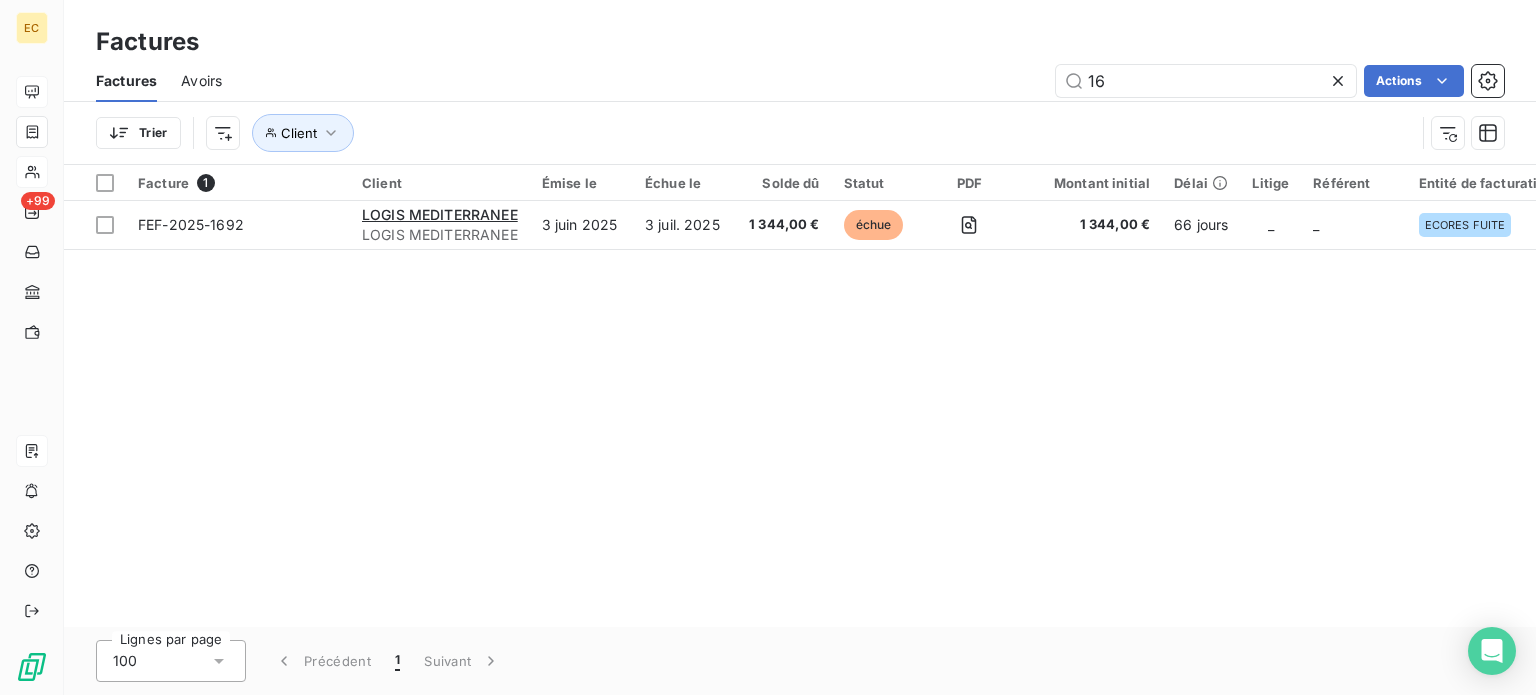 type on "1" 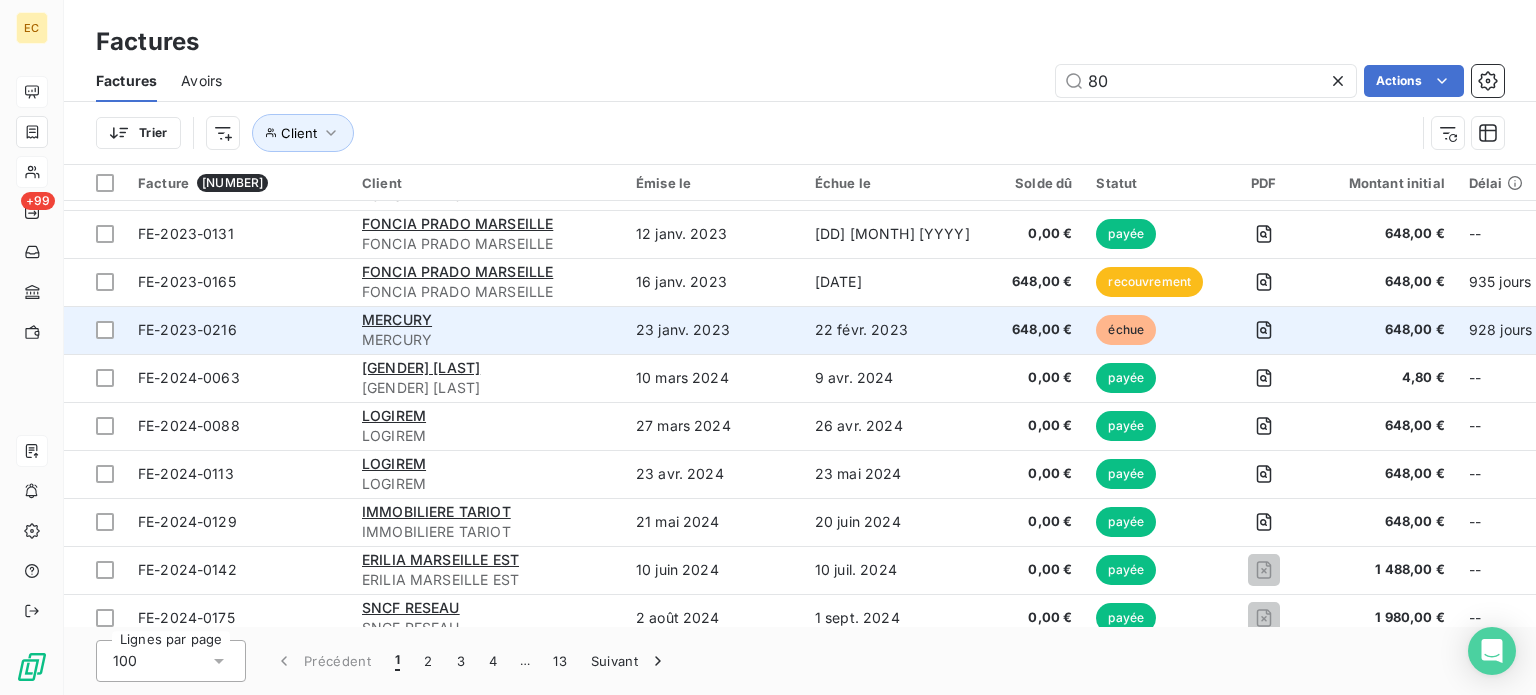 scroll, scrollTop: 900, scrollLeft: 0, axis: vertical 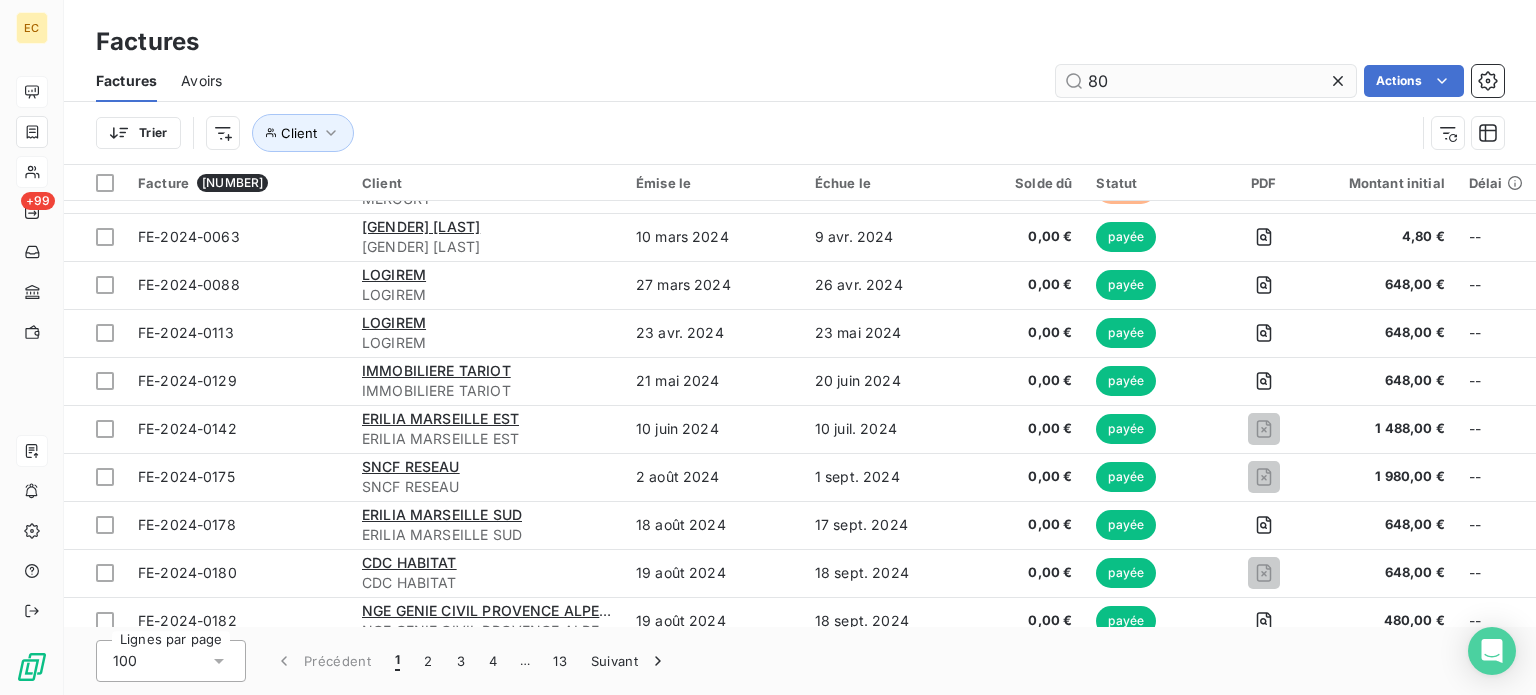 click on "80" at bounding box center (1206, 81) 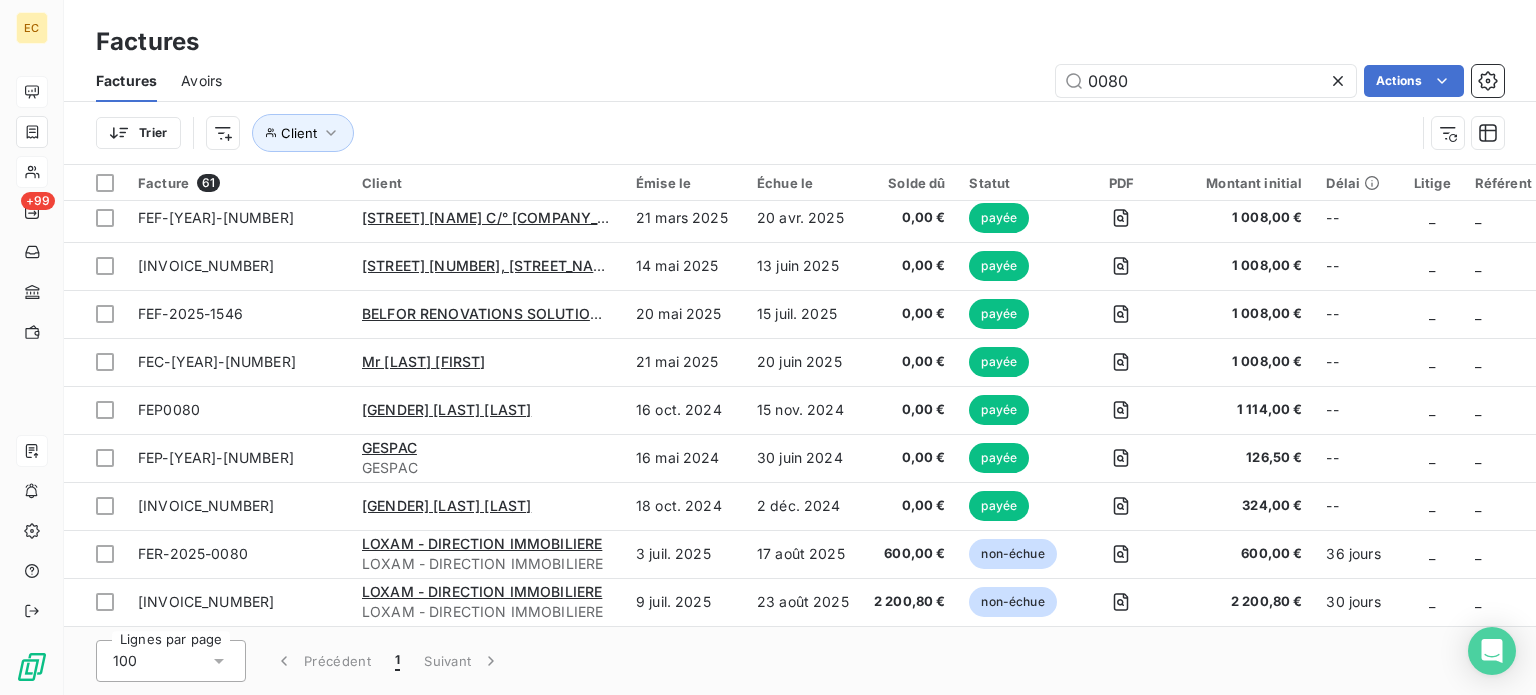 scroll, scrollTop: 2510, scrollLeft: 0, axis: vertical 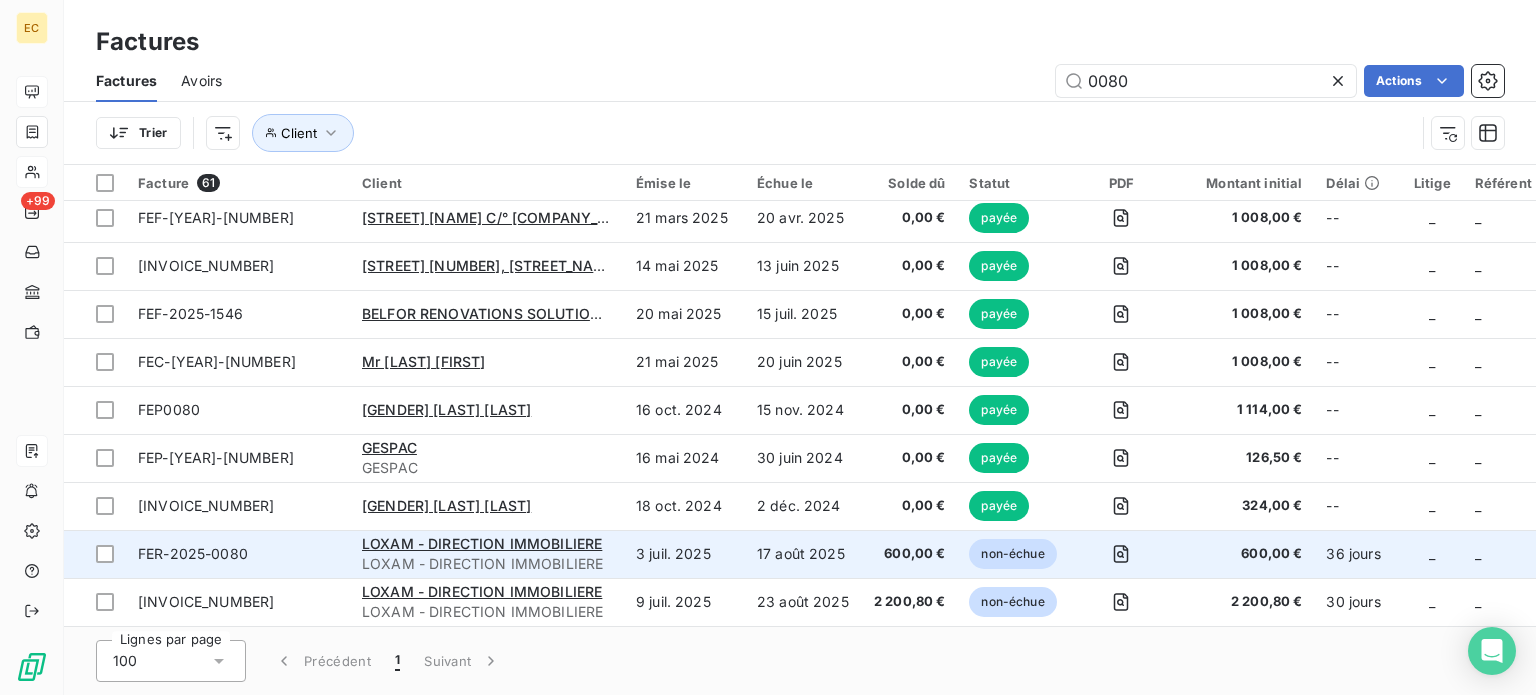 type on "0080" 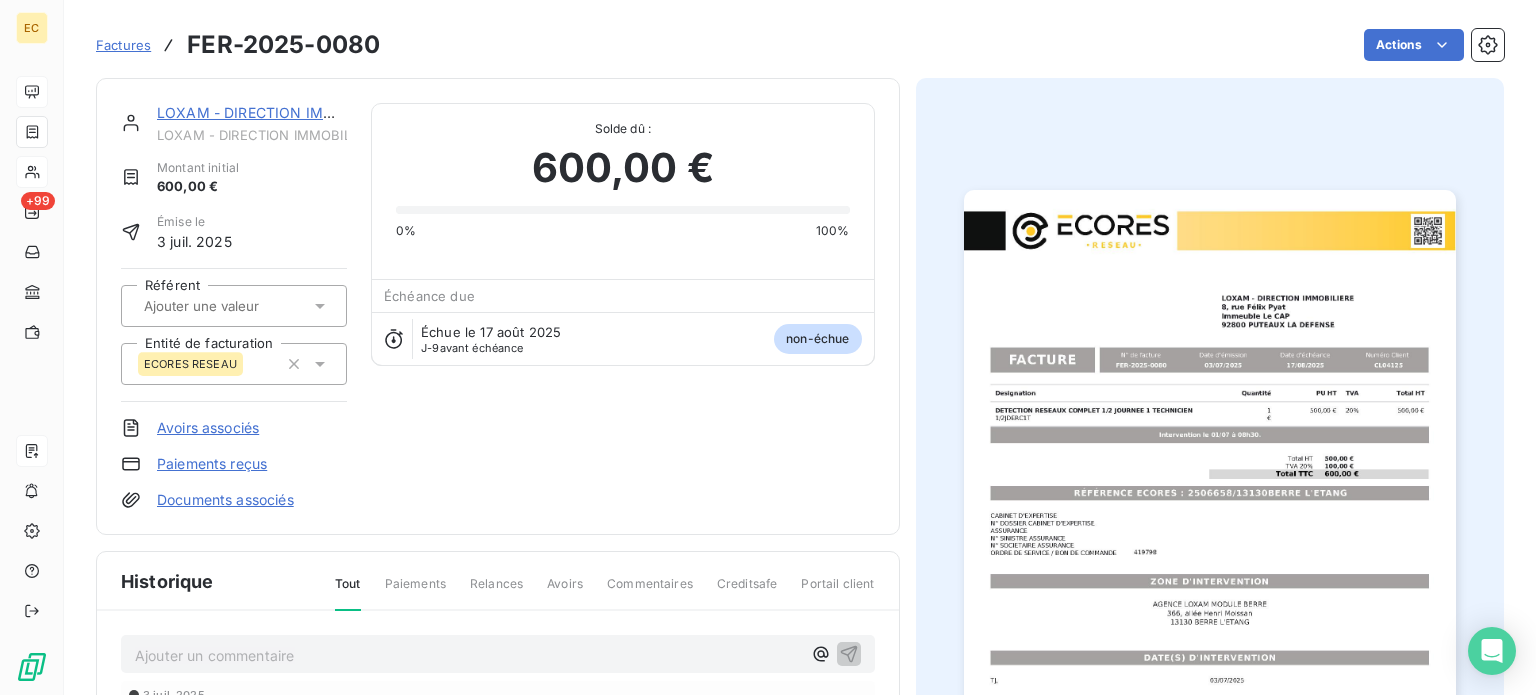 click on "Paiements reçus" at bounding box center [212, 464] 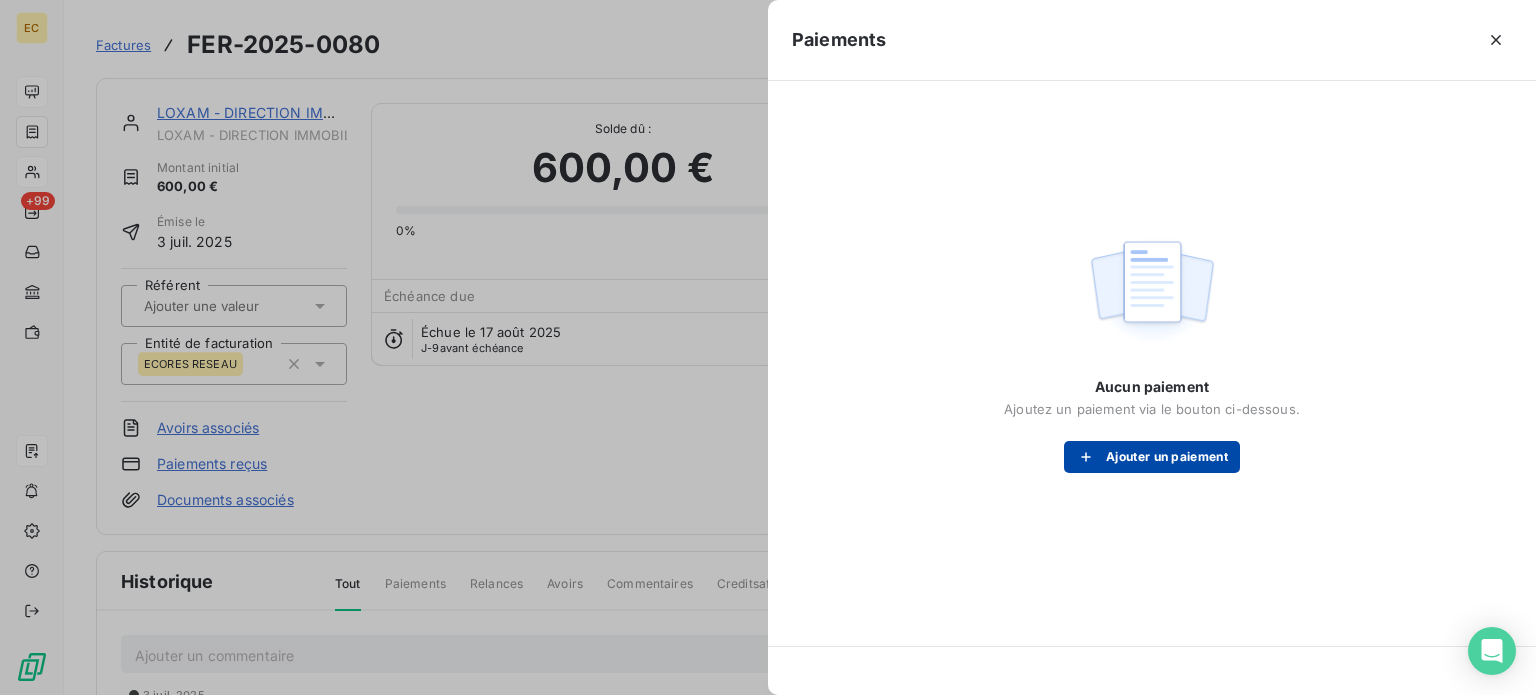 click on "Ajouter un paiement" at bounding box center [1152, 457] 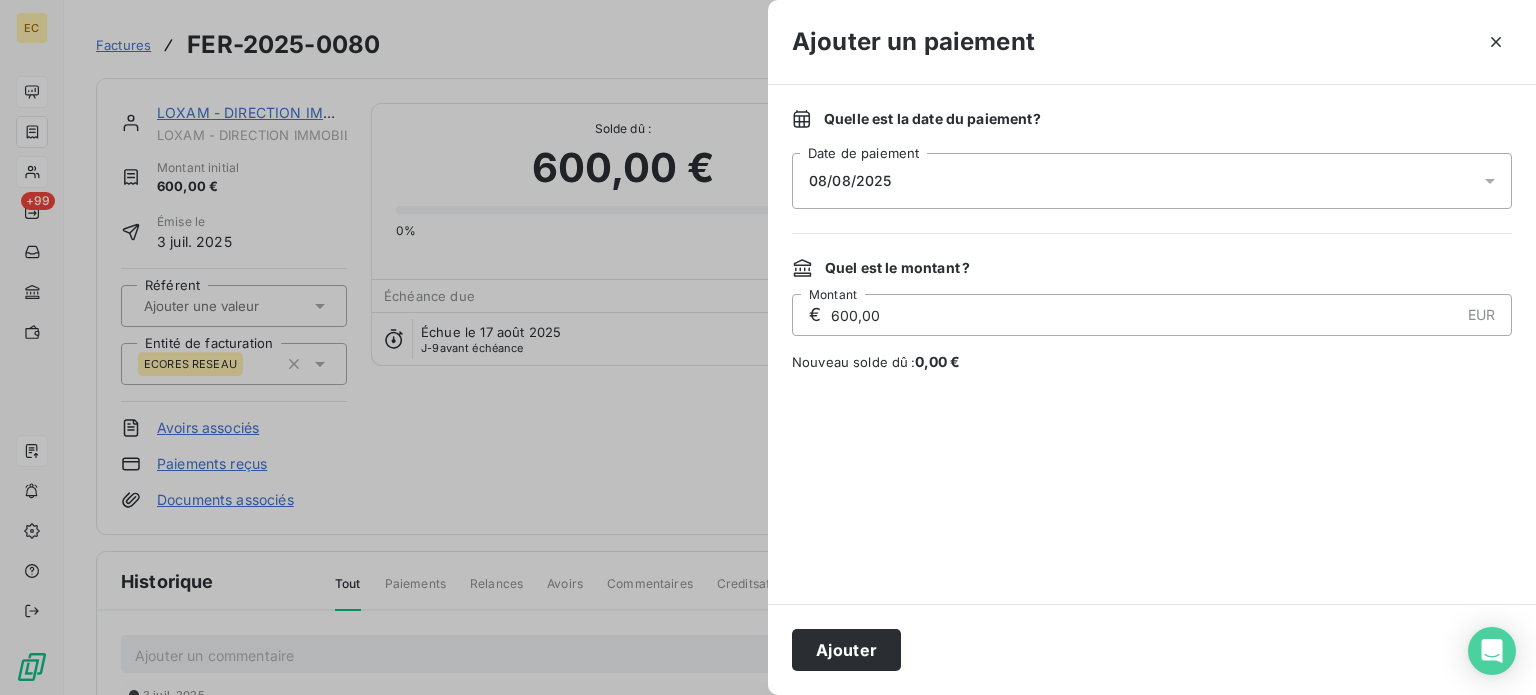 click on "08/08/2025" at bounding box center (1152, 181) 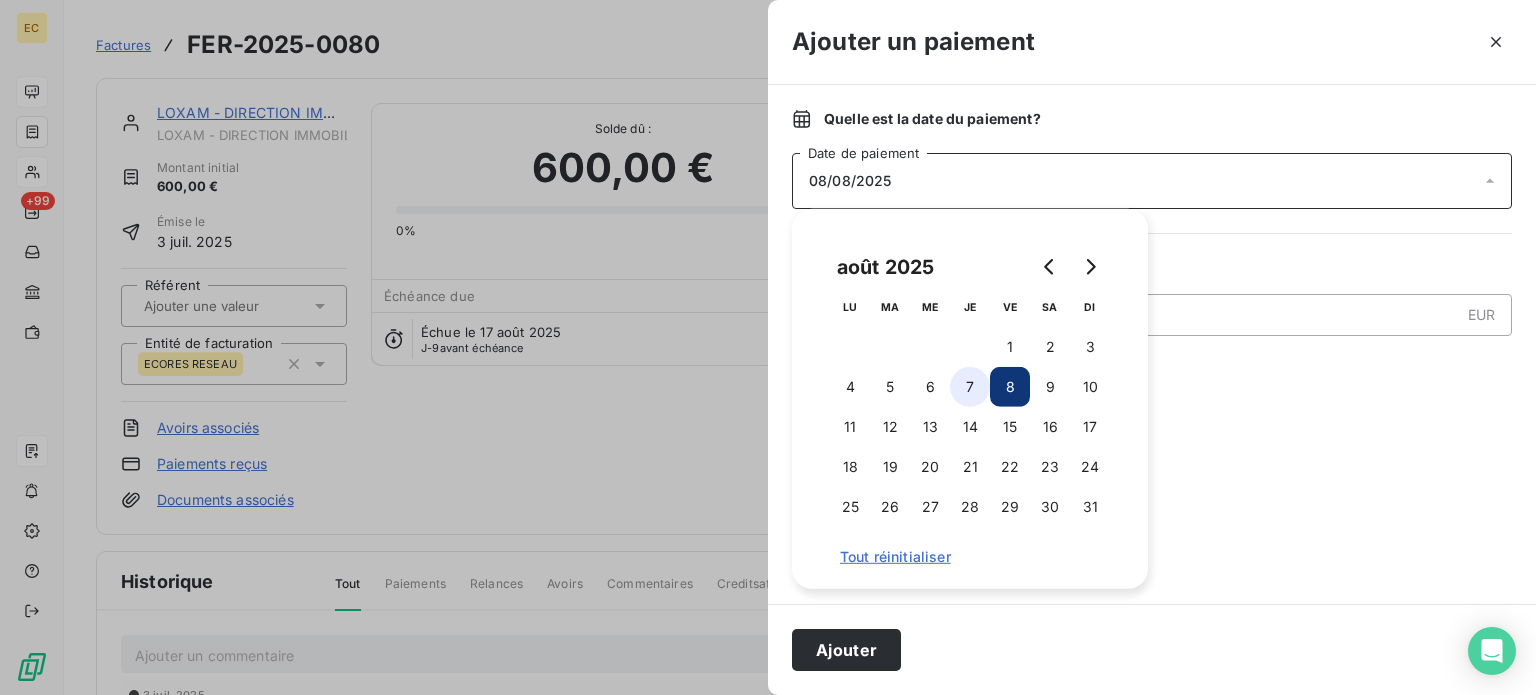 click on "7" at bounding box center (970, 387) 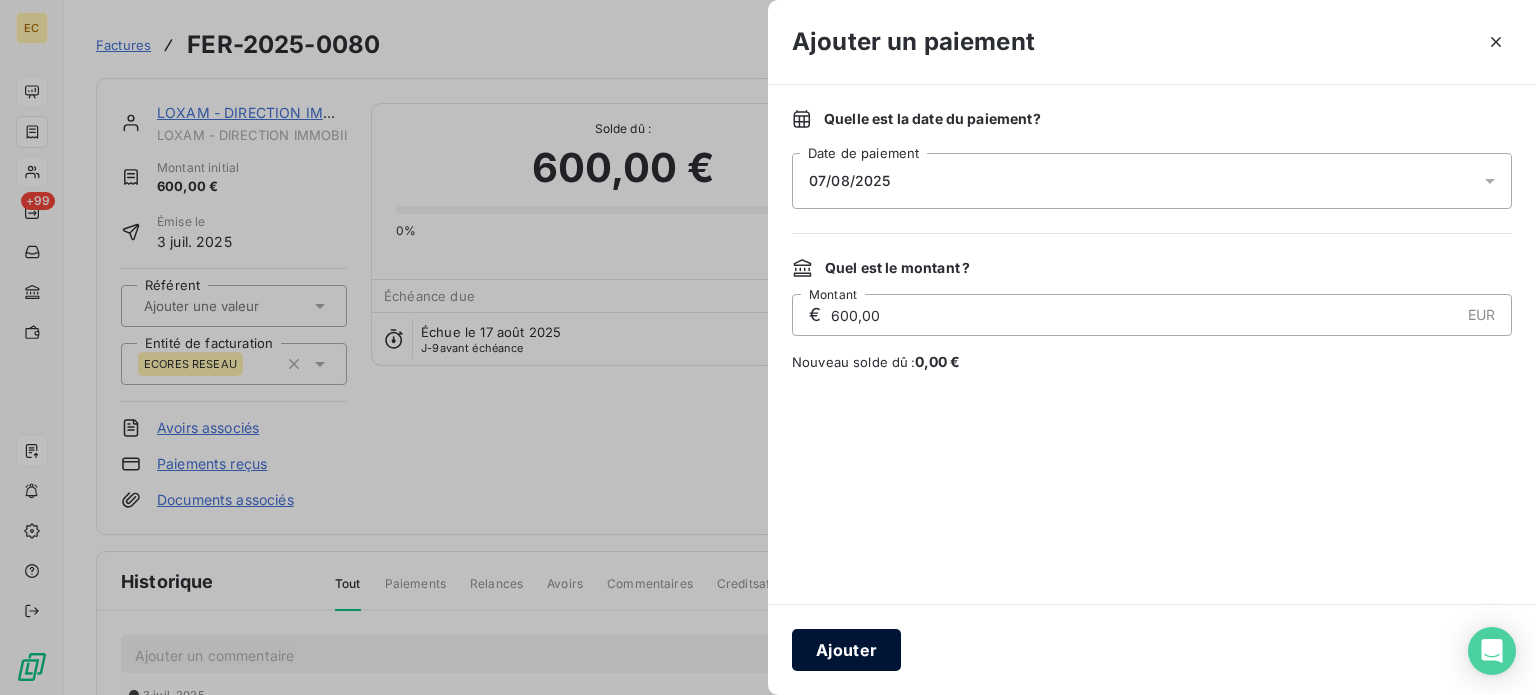 click on "Ajouter" at bounding box center (846, 650) 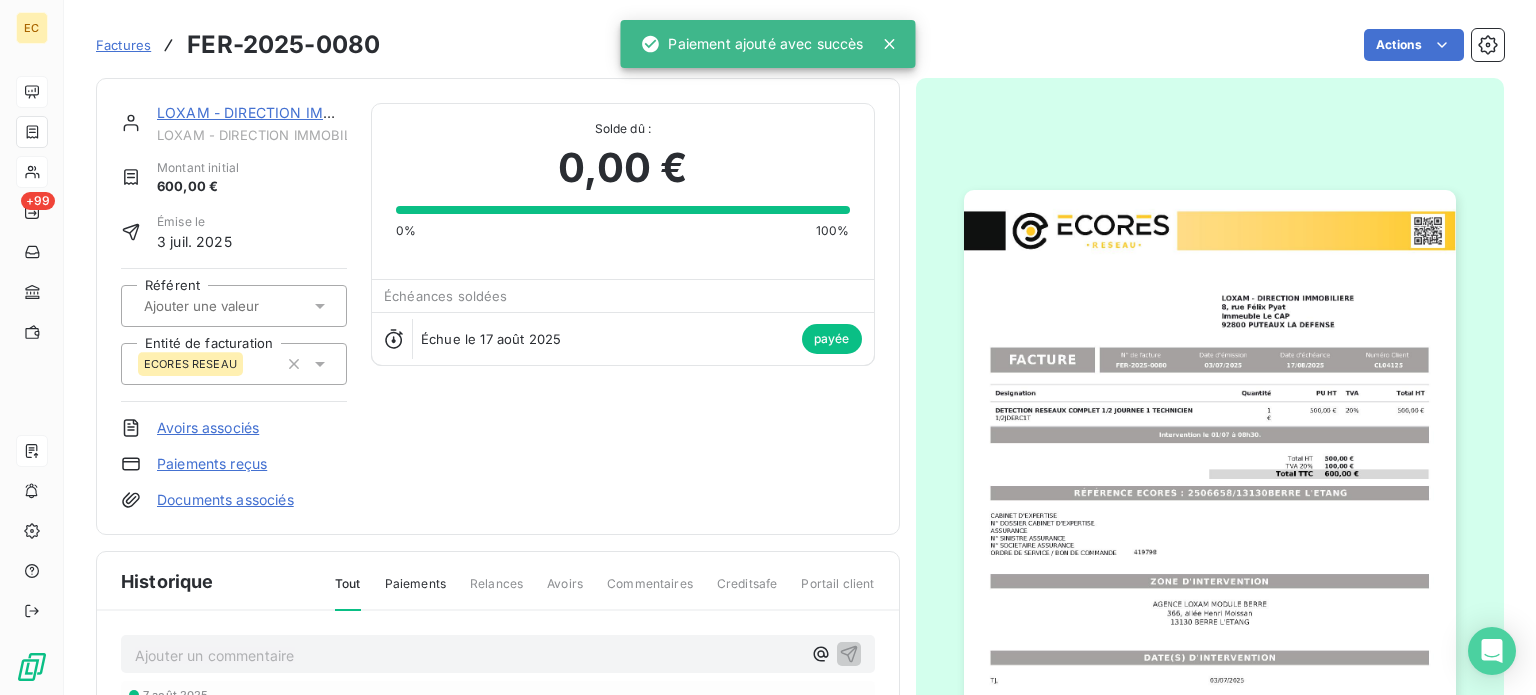 click on "Factures" at bounding box center [123, 45] 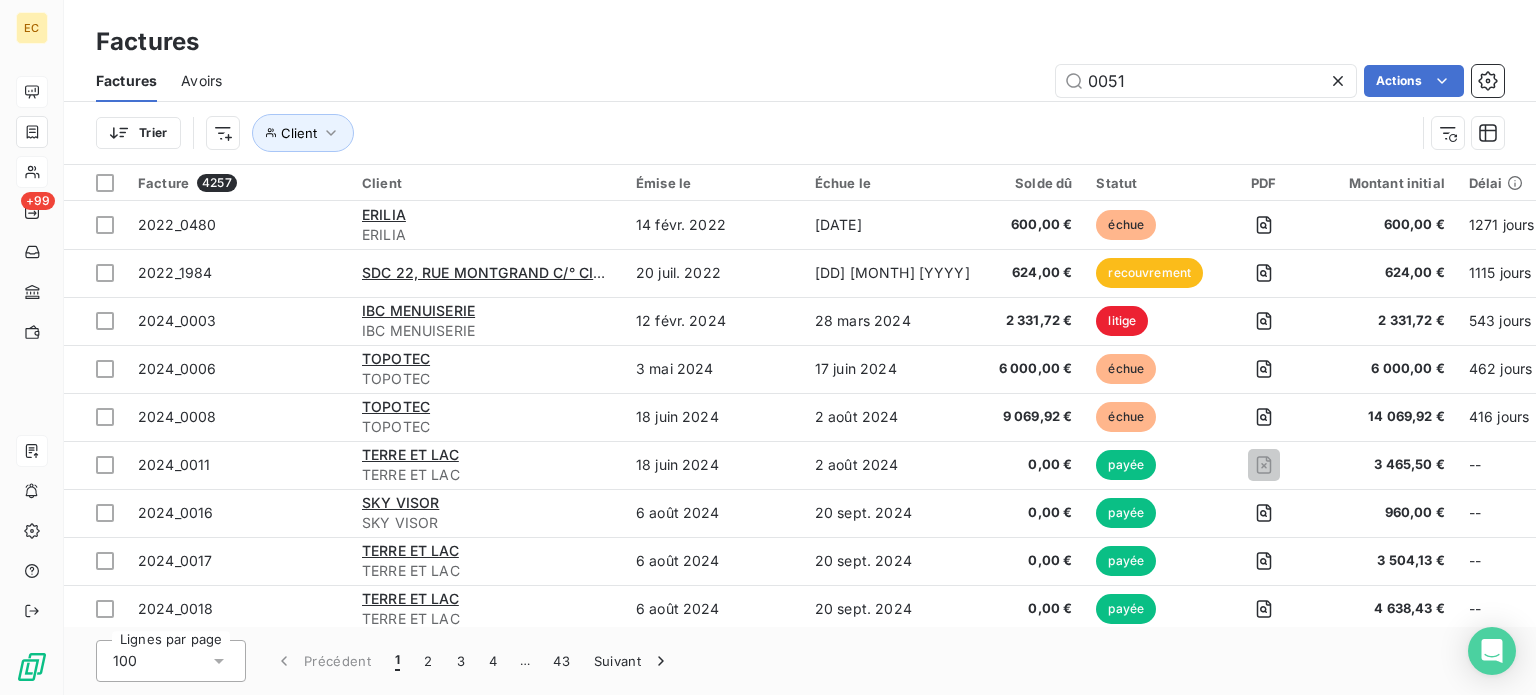 type on "0051" 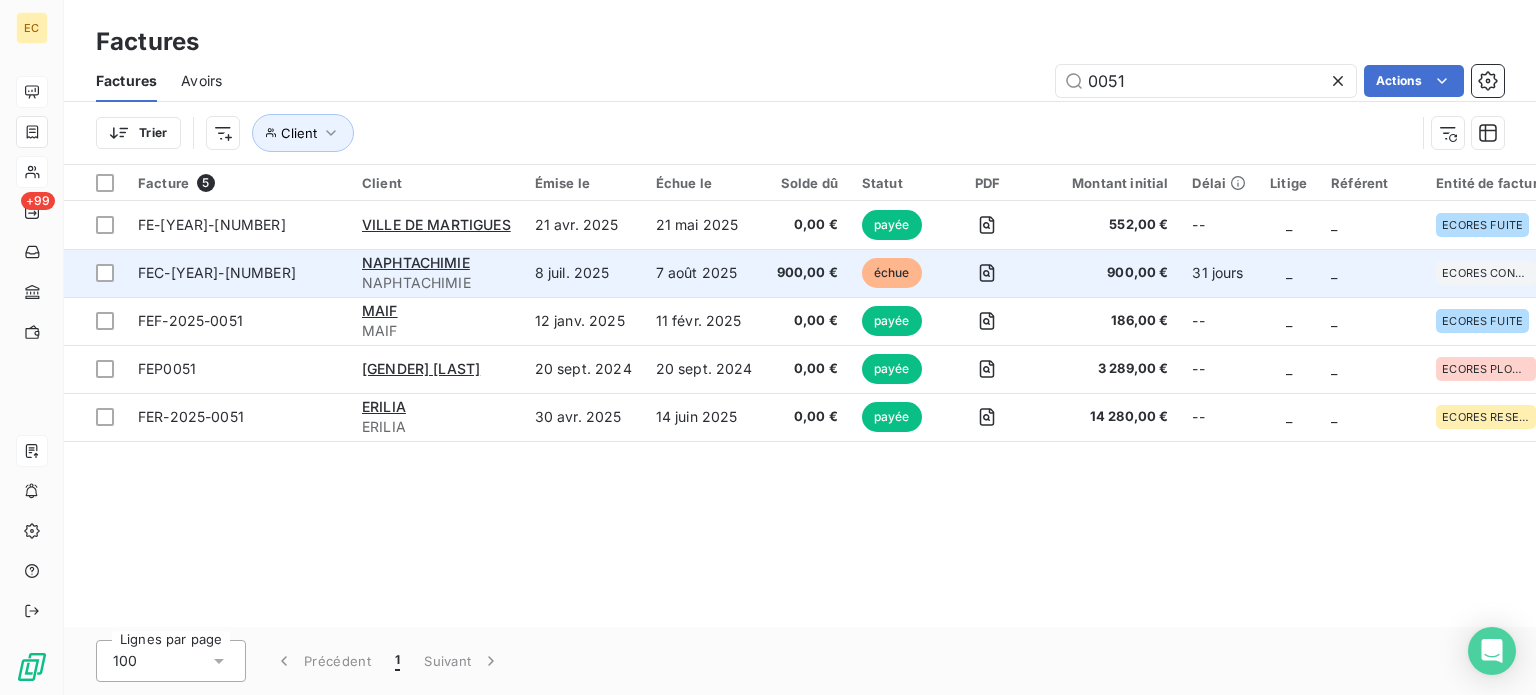 click on "FEC-[YEAR]-[NUMBER]" at bounding box center (238, 273) 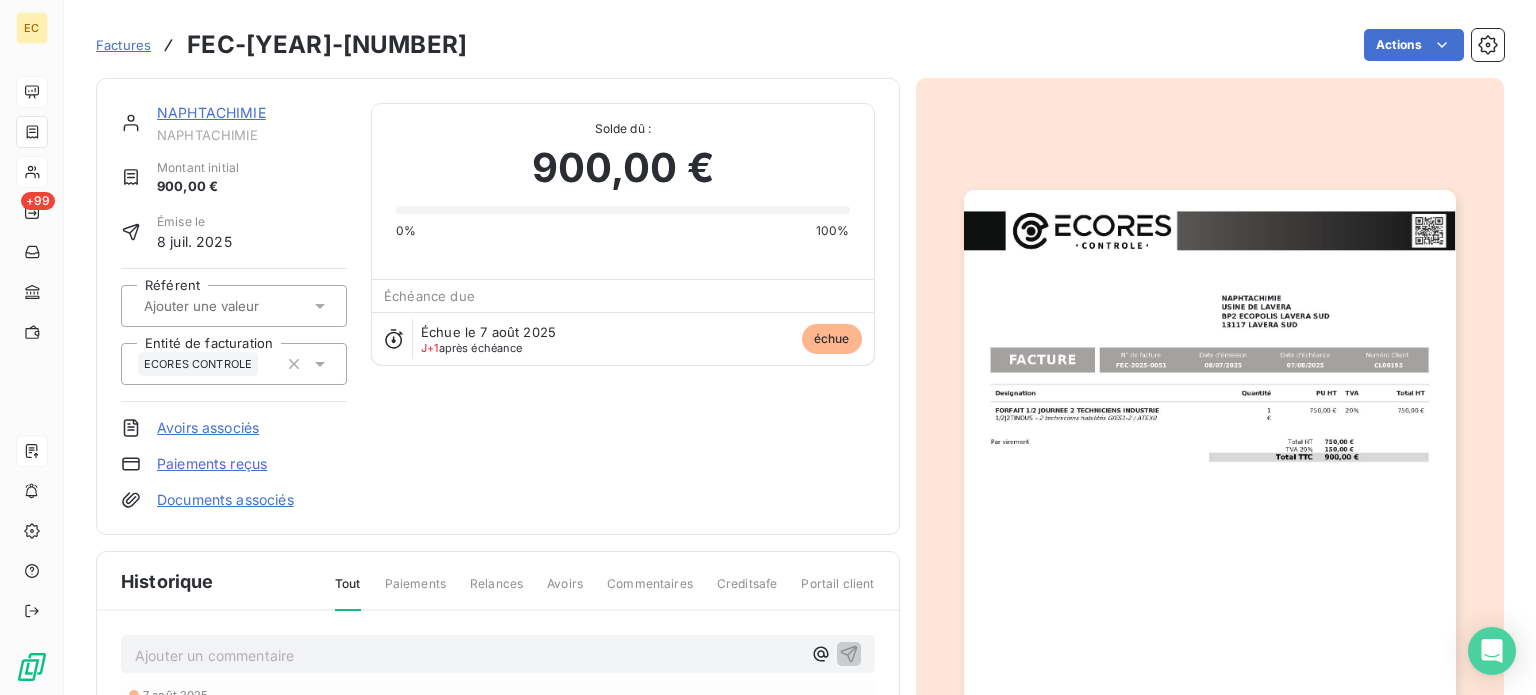 click on "Paiements reçus" at bounding box center (212, 464) 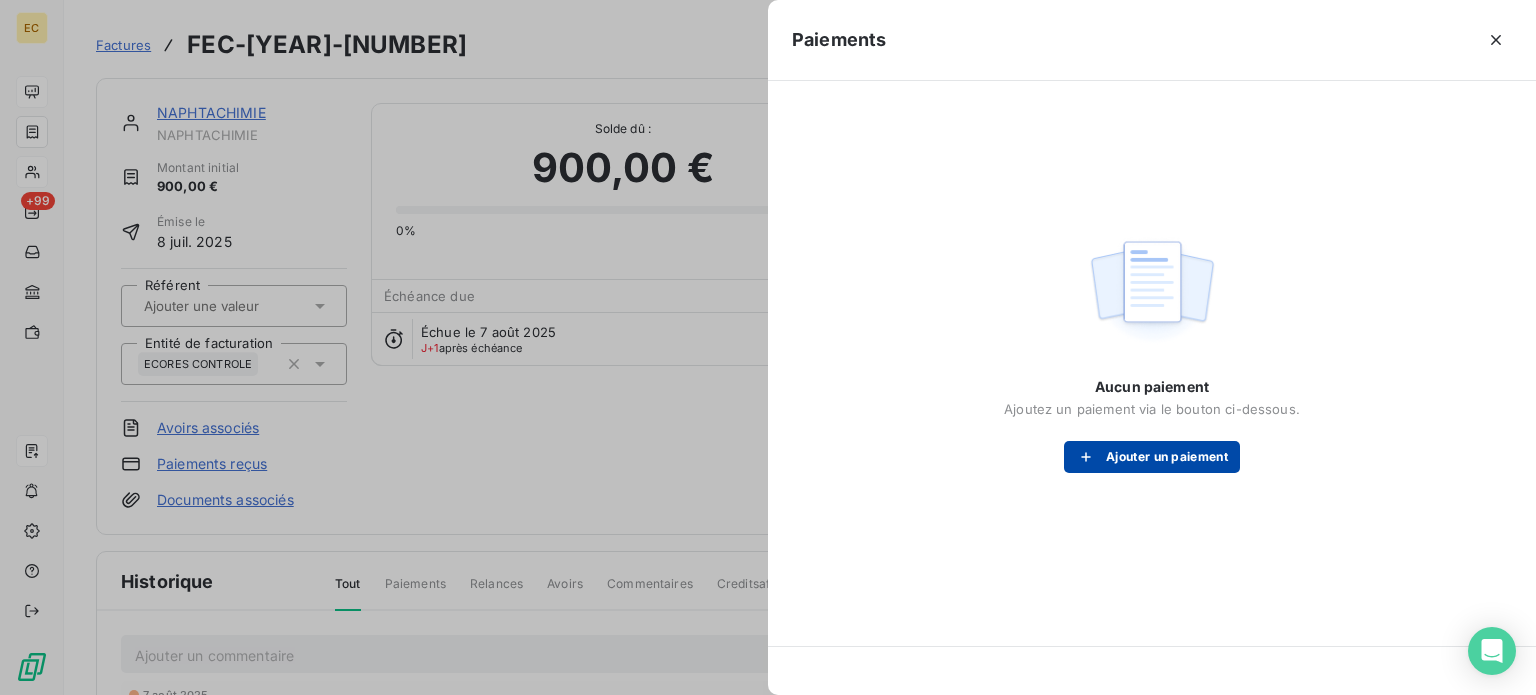 click 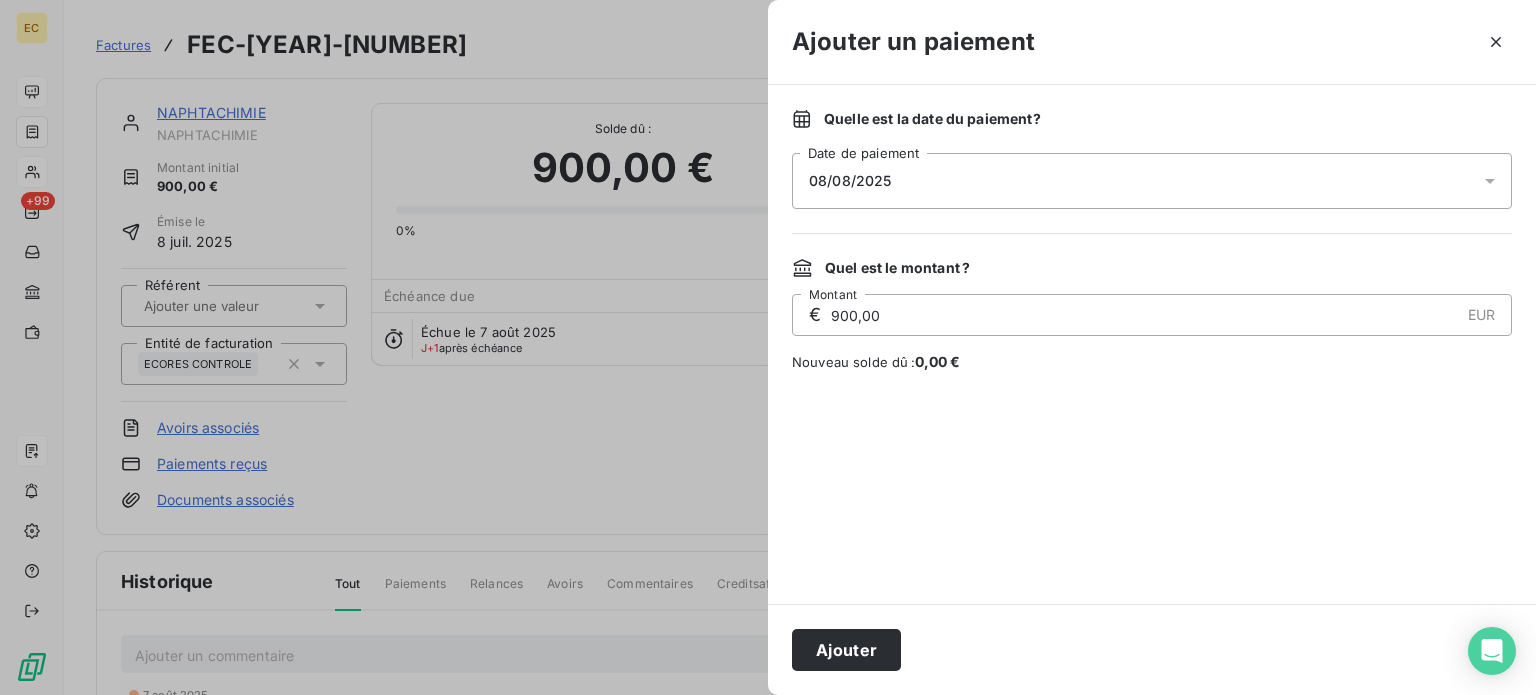 click on "08/08/2025" at bounding box center (1152, 181) 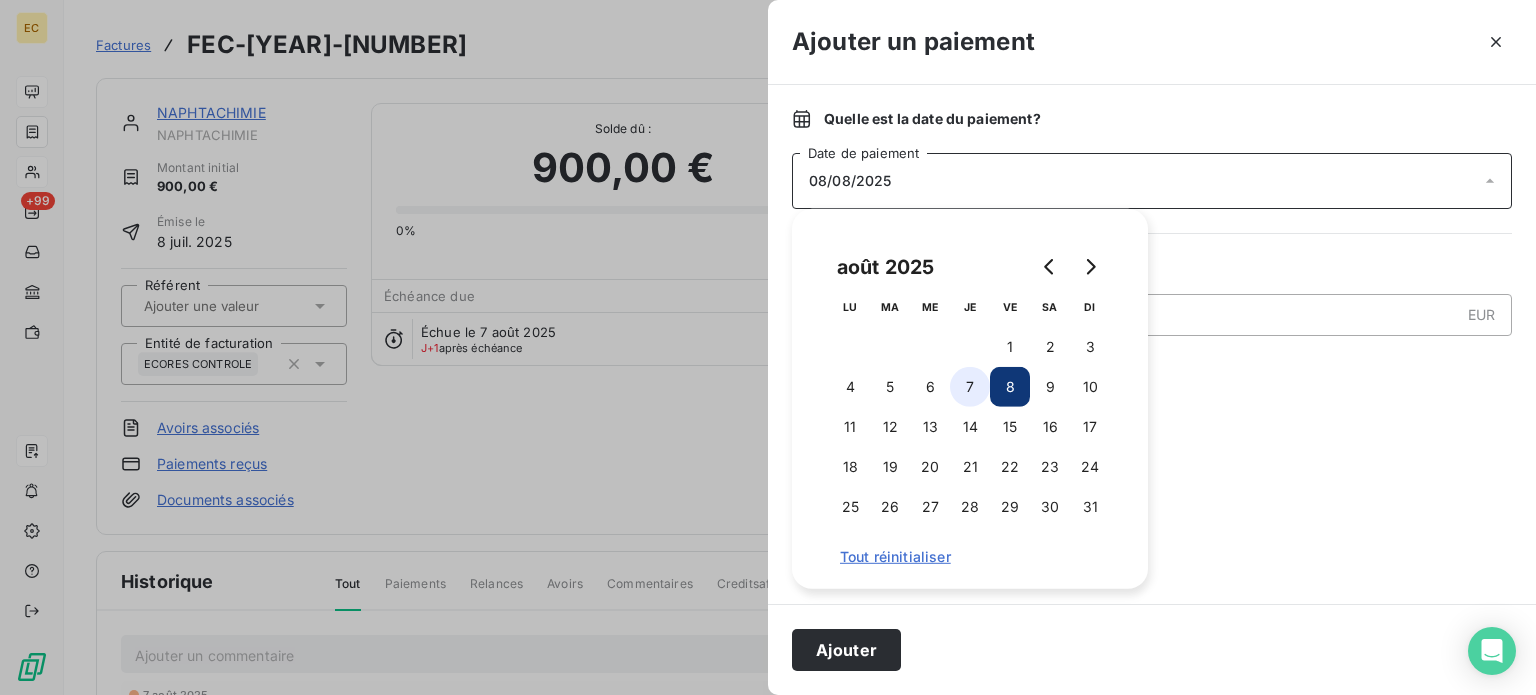 click on "7" at bounding box center [970, 387] 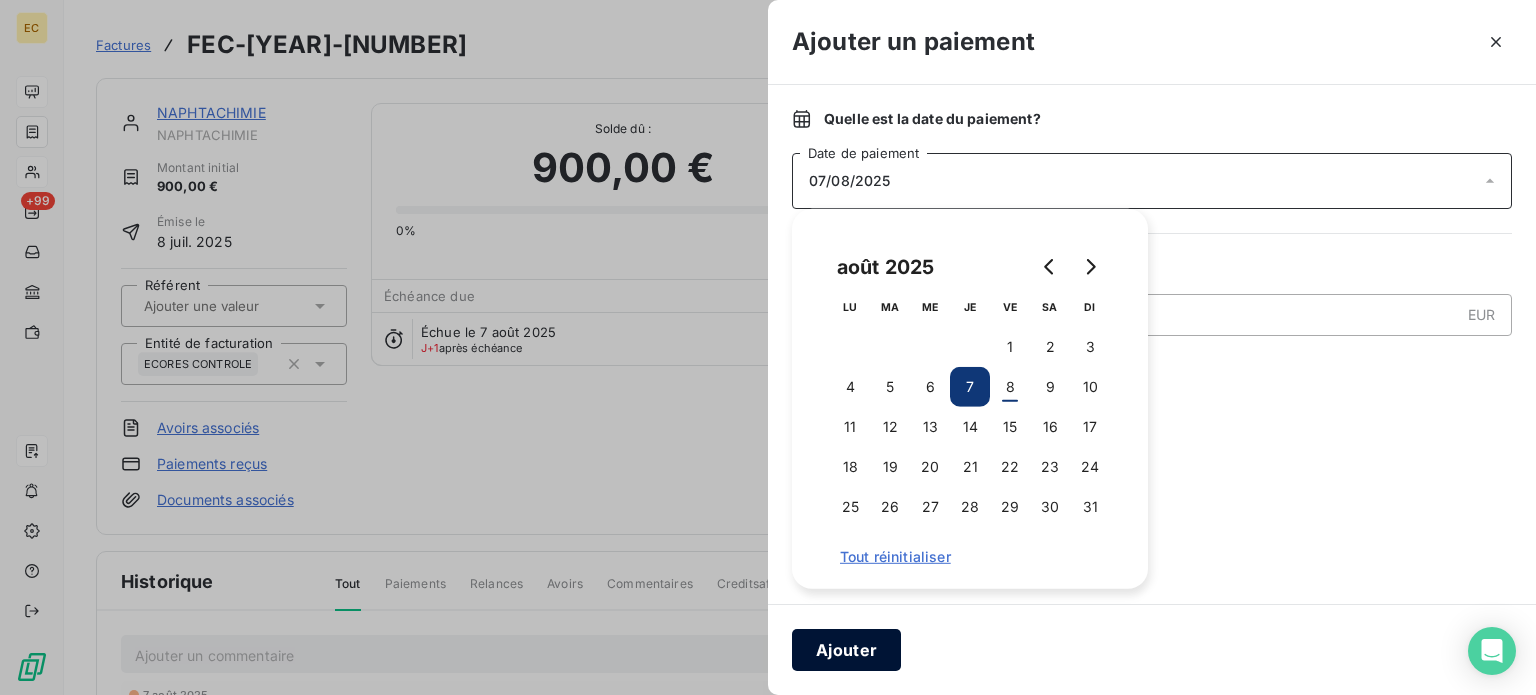 click on "Ajouter" at bounding box center (846, 650) 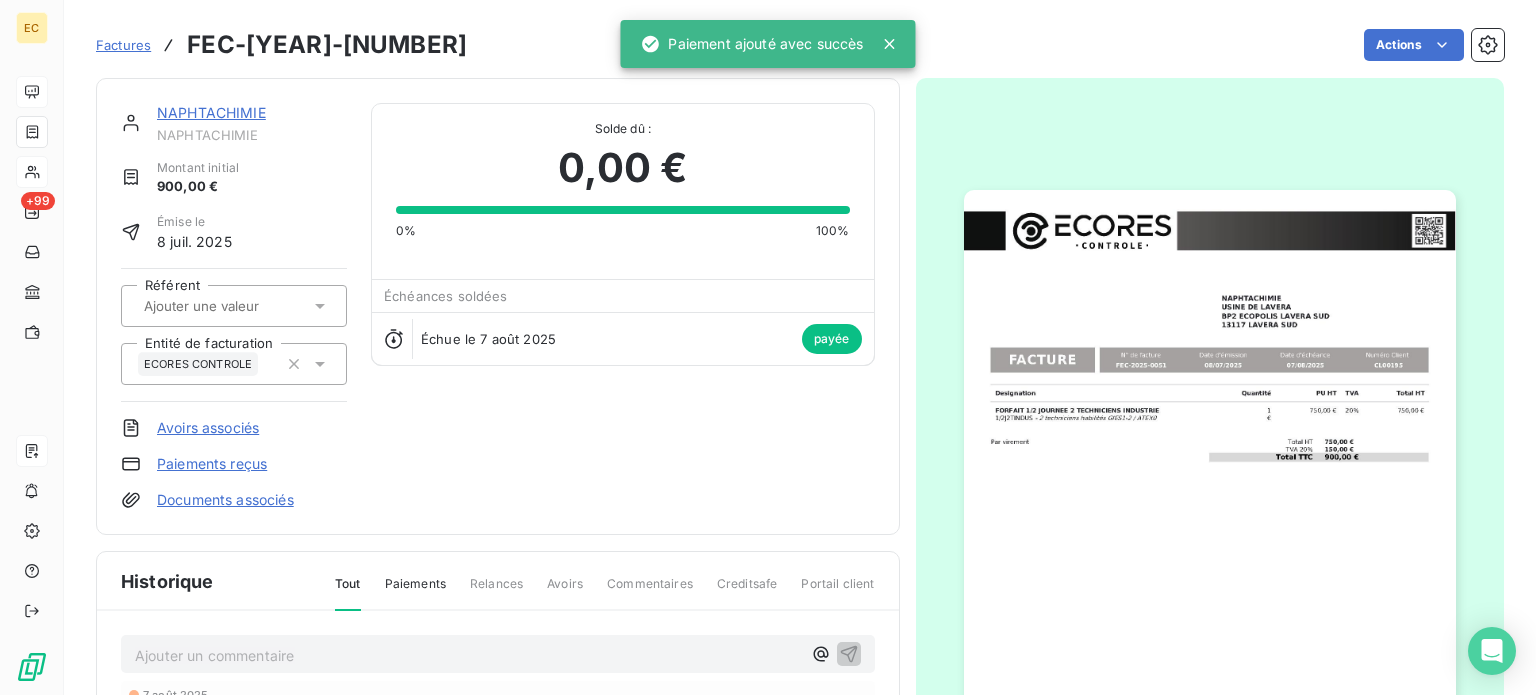 click on "Factures" at bounding box center (123, 45) 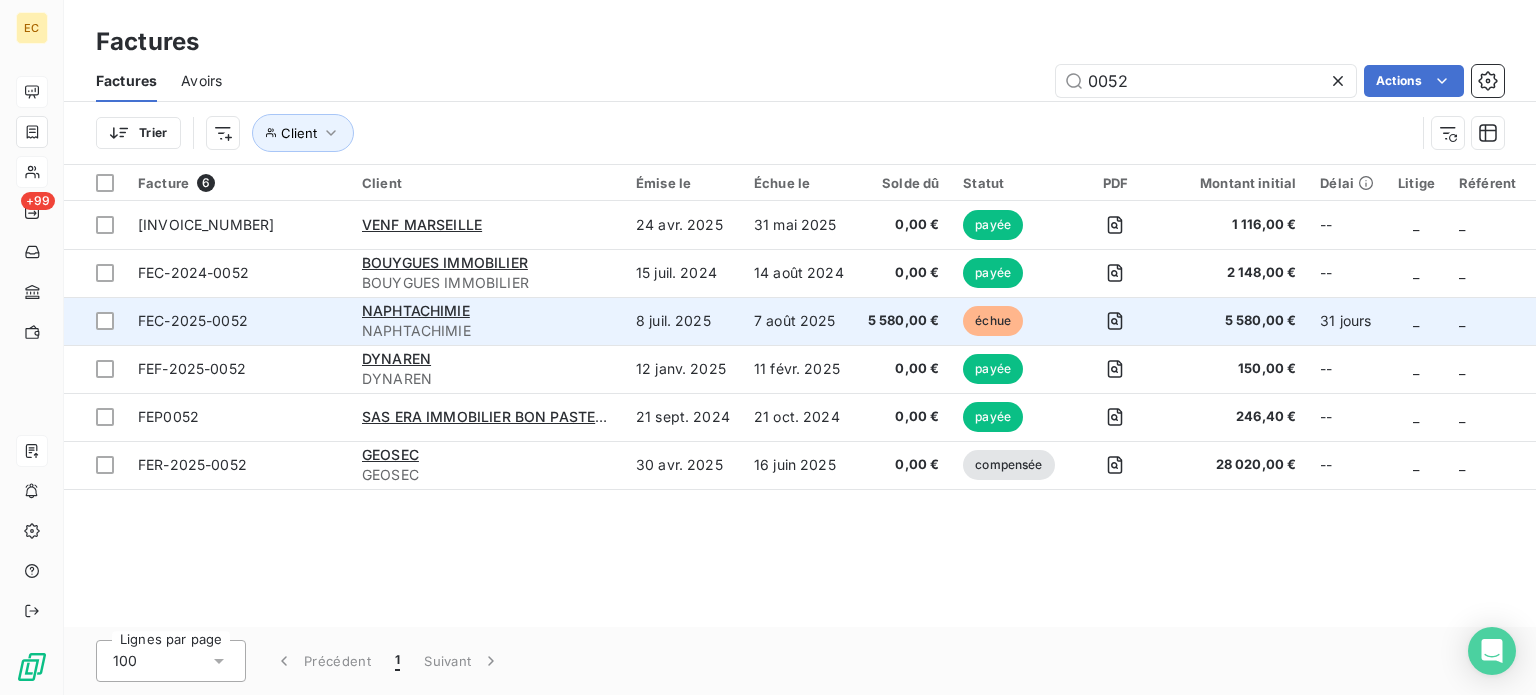 type on "0052" 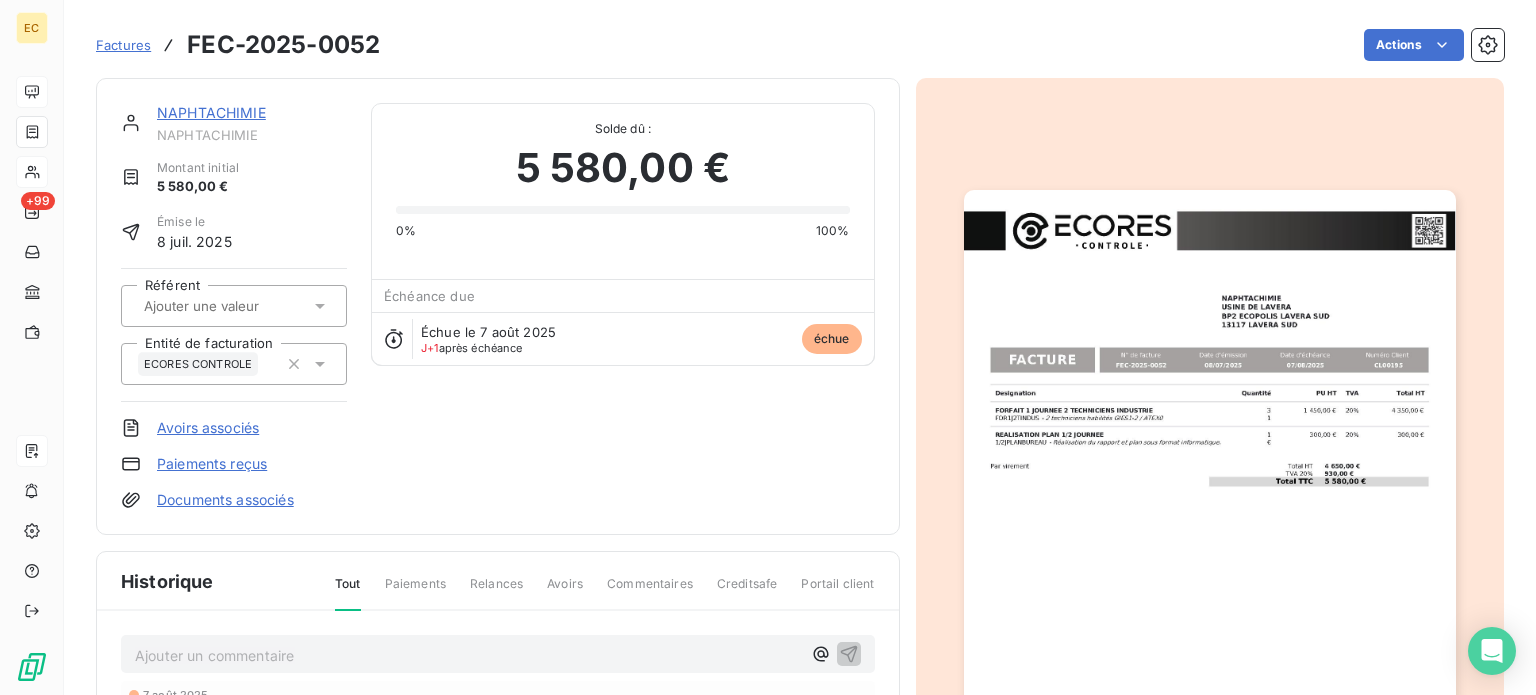 click on "Paiements reçus" at bounding box center [212, 464] 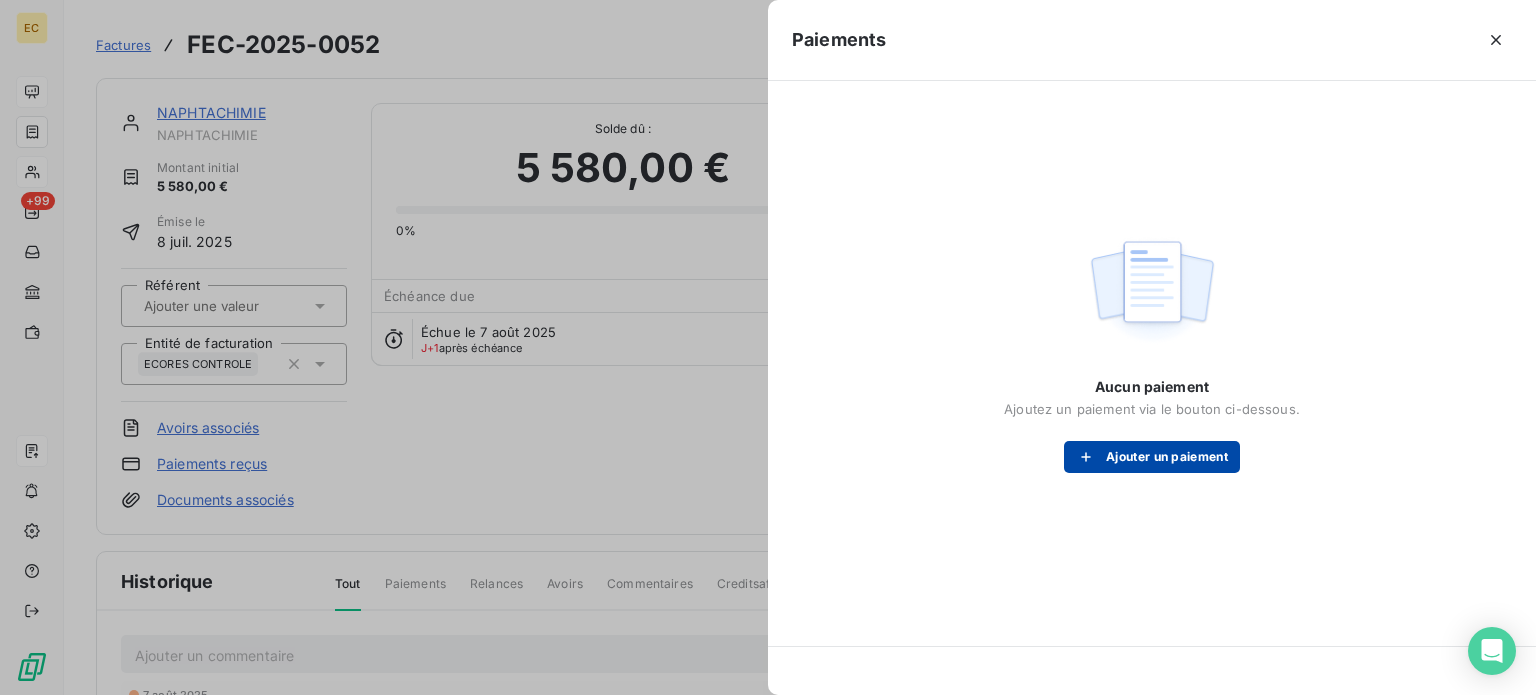 click at bounding box center (1091, 457) 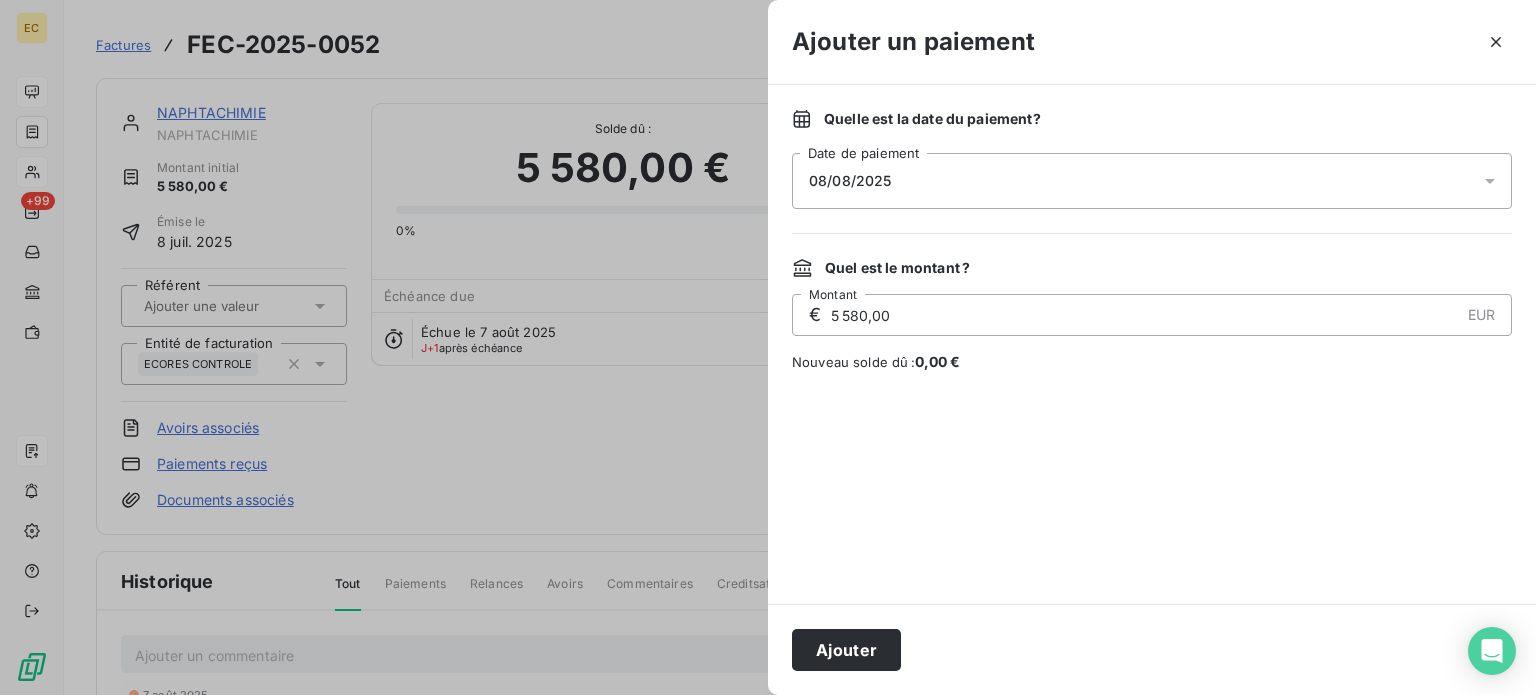 click on "08/08/2025" at bounding box center (1152, 181) 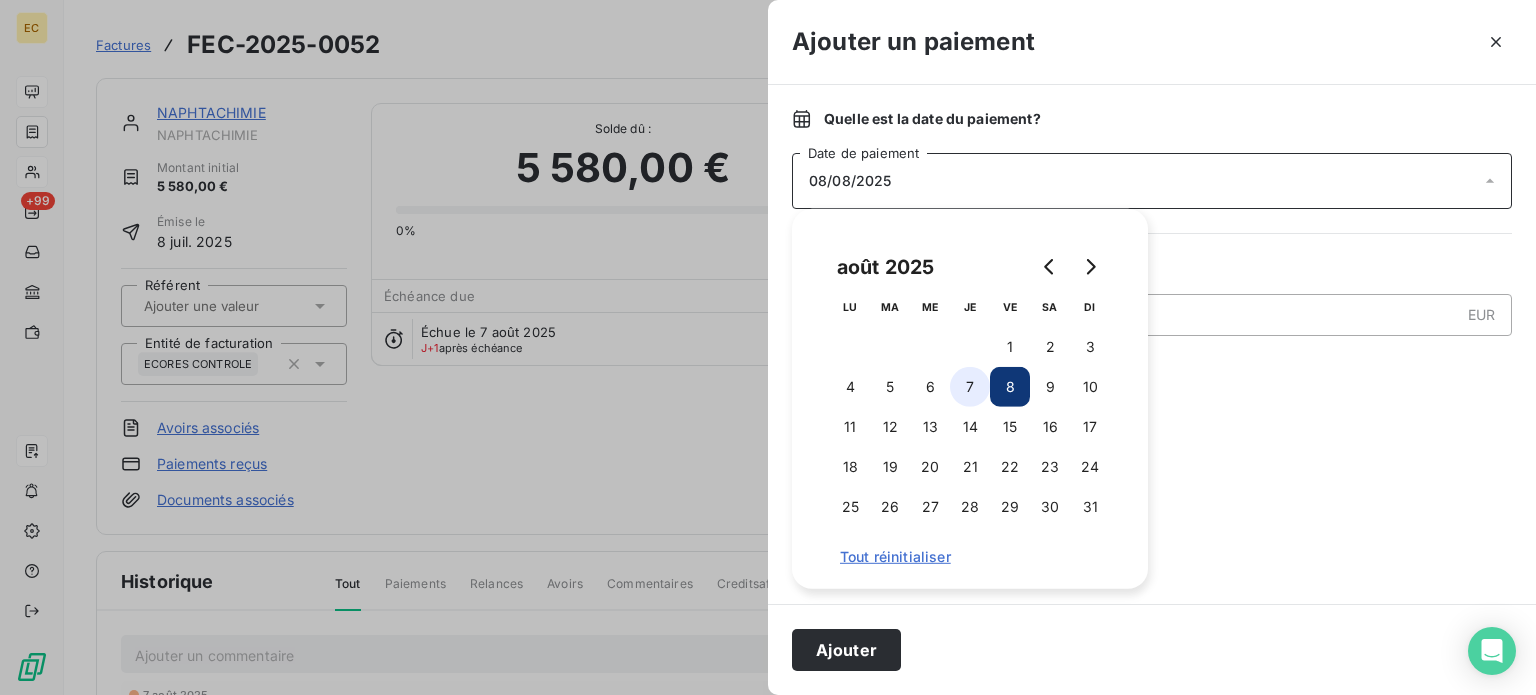 click on "7" at bounding box center (970, 387) 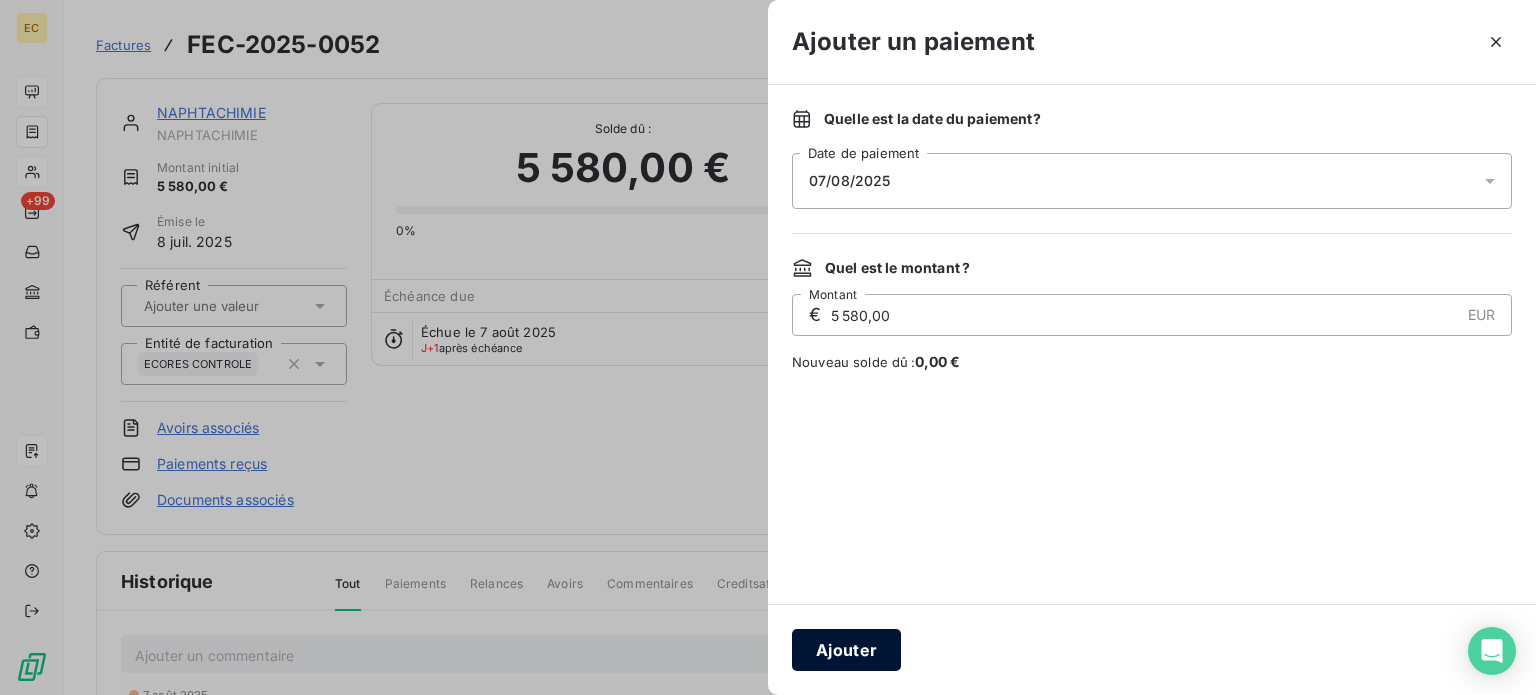 click on "Ajouter" at bounding box center (846, 650) 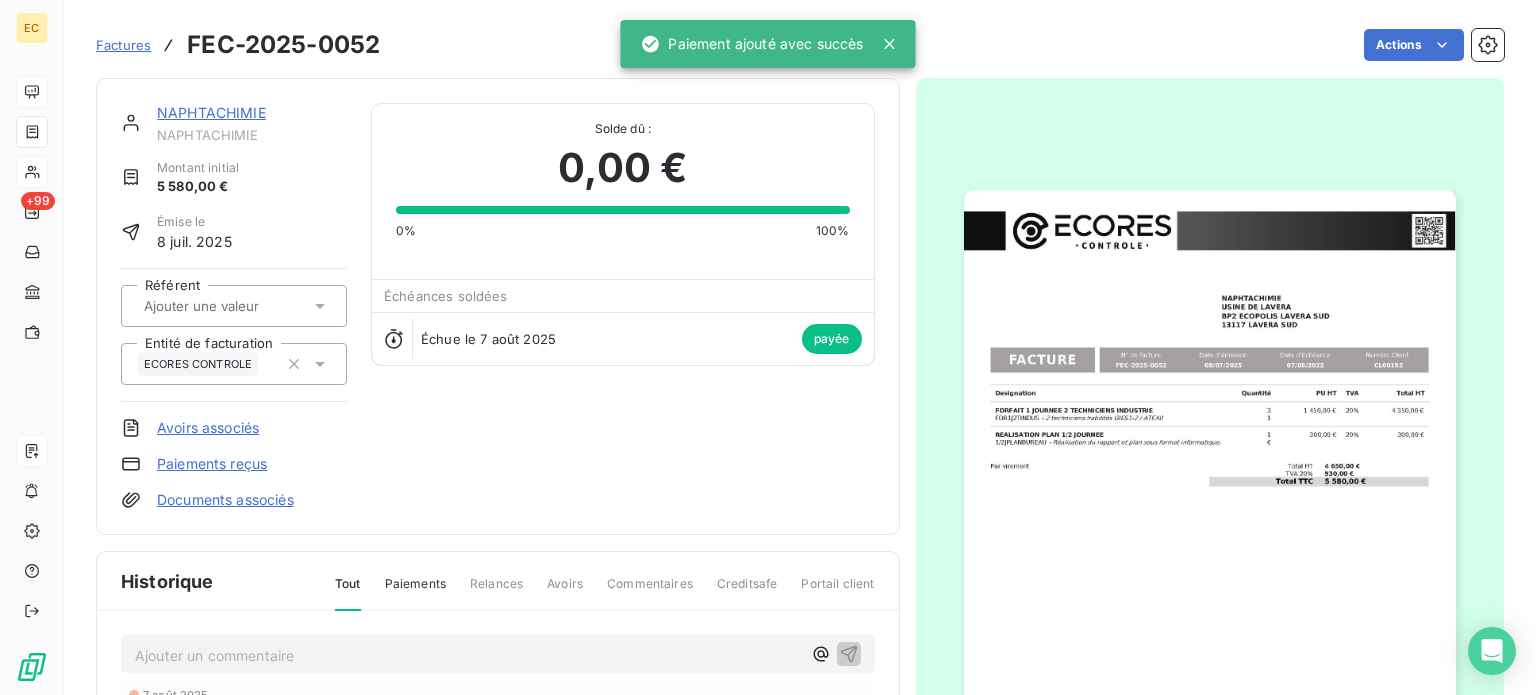 click on "Factures" at bounding box center [123, 45] 